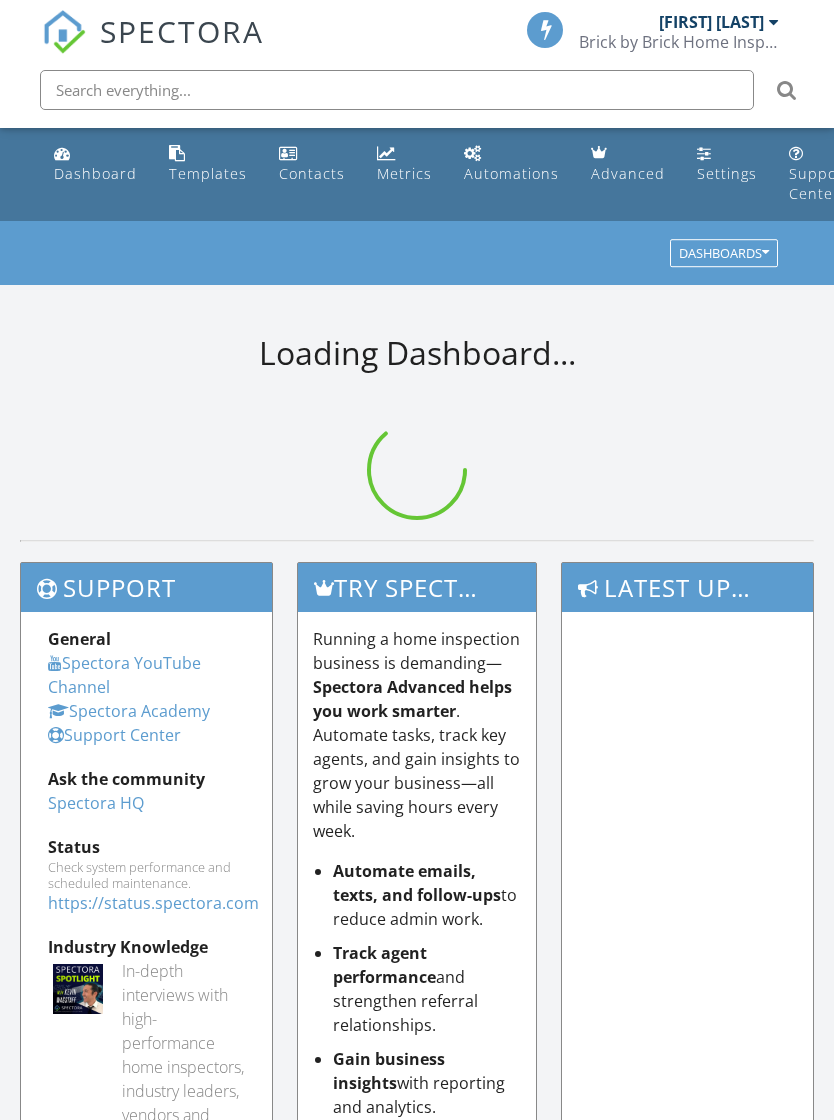 scroll, scrollTop: 0, scrollLeft: 0, axis: both 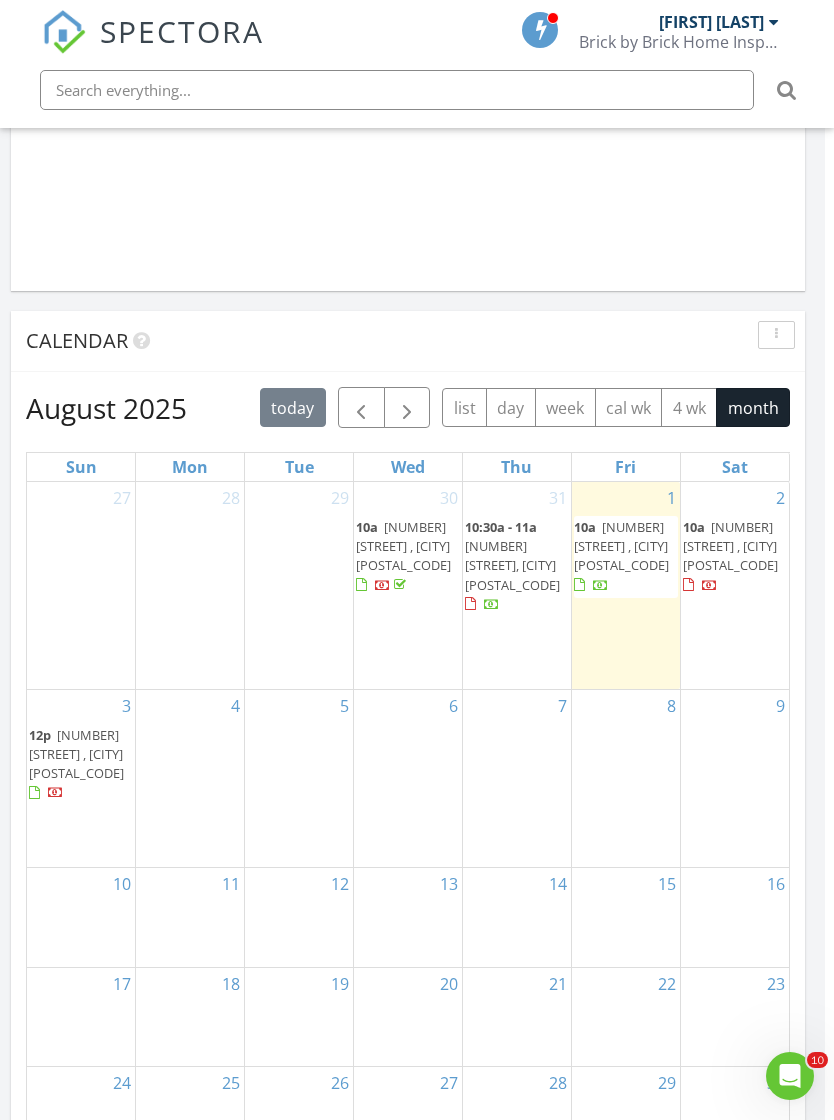 click on "1
10a
305 Pine Tree Rd , Rolla 65401" at bounding box center [626, 585] 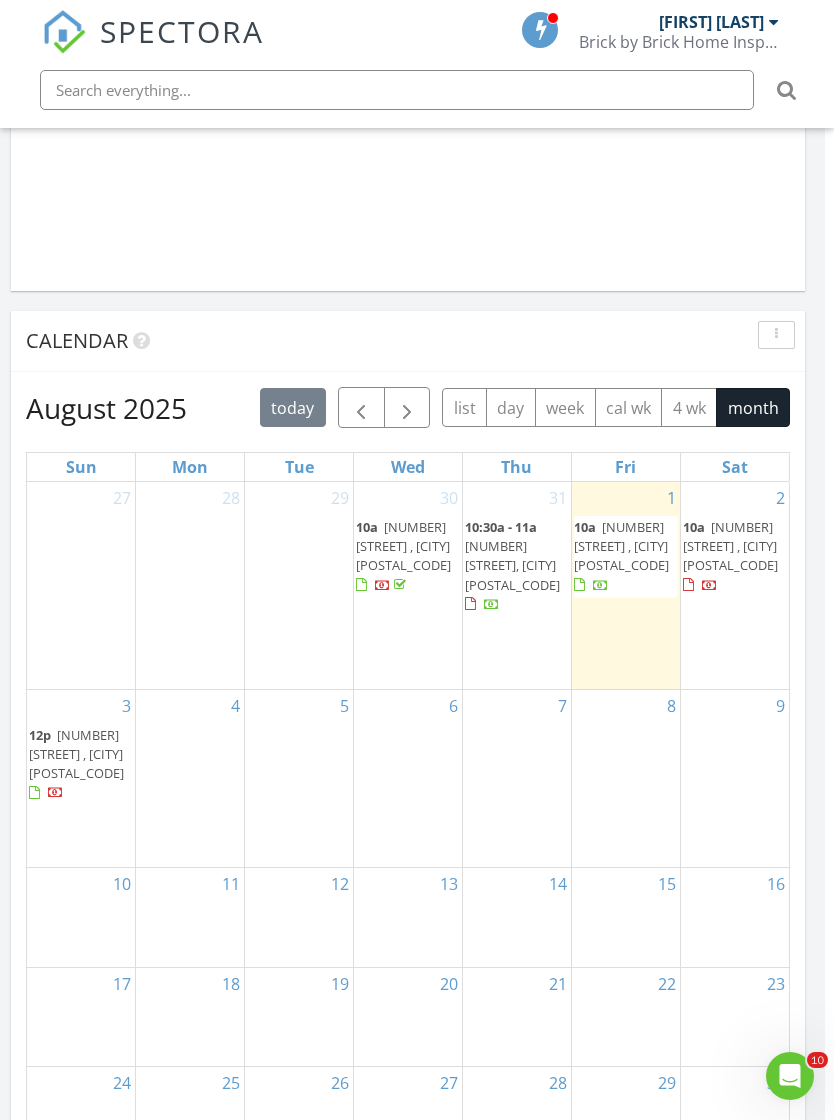 click on "1
10a
305 Pine Tree Rd , Rolla 65401" at bounding box center (626, 585) 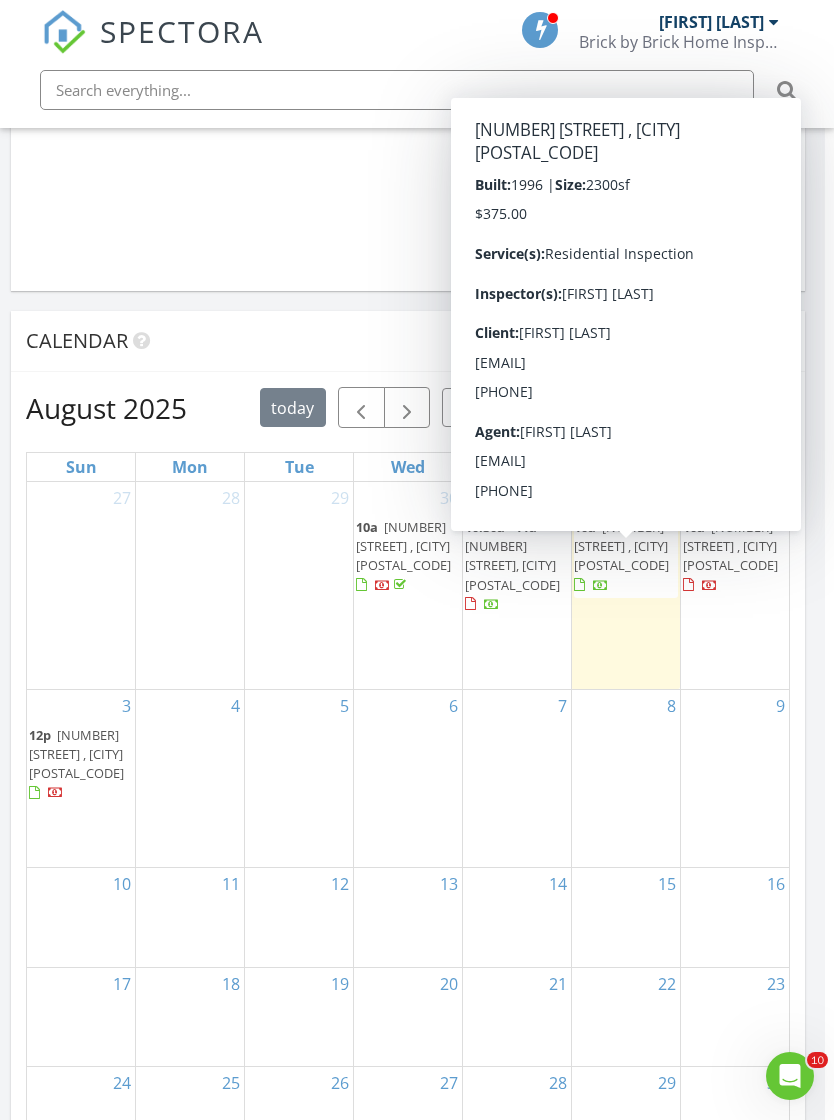 click on "305 Pine Tree Rd , Rolla 65401" at bounding box center [621, 546] 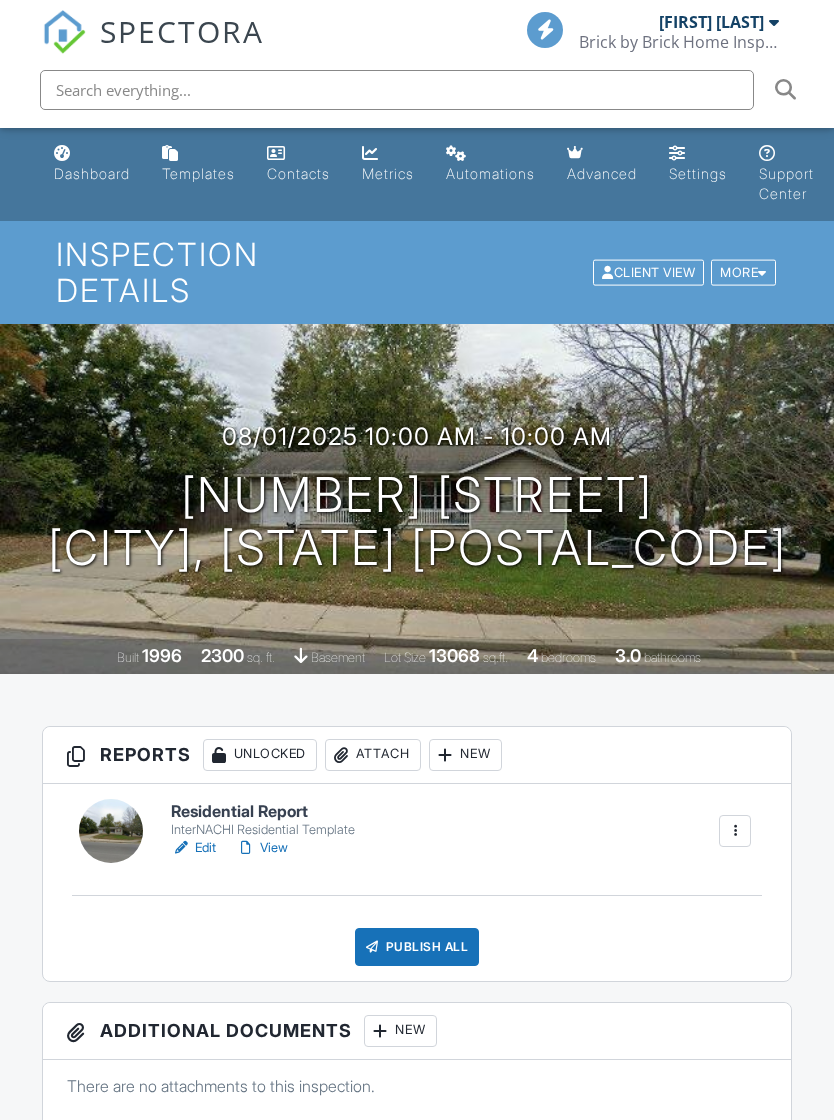 scroll, scrollTop: 0, scrollLeft: 0, axis: both 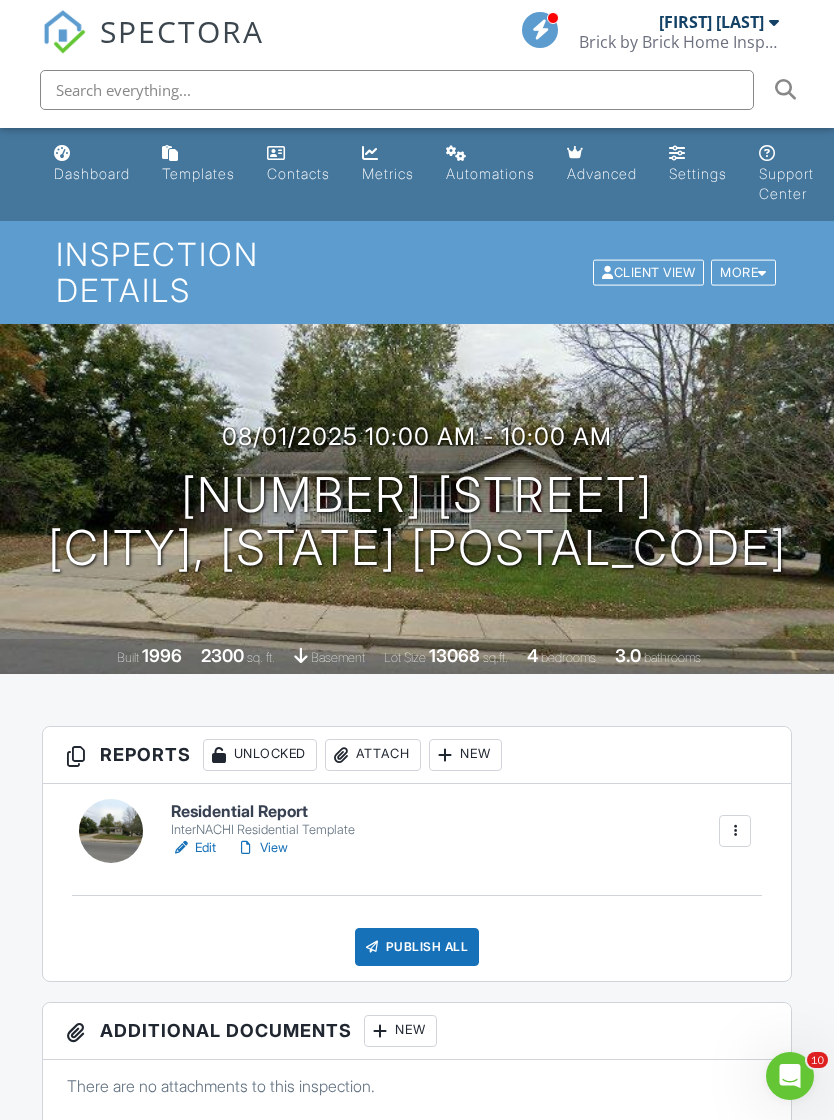 click on "View" at bounding box center [262, 848] 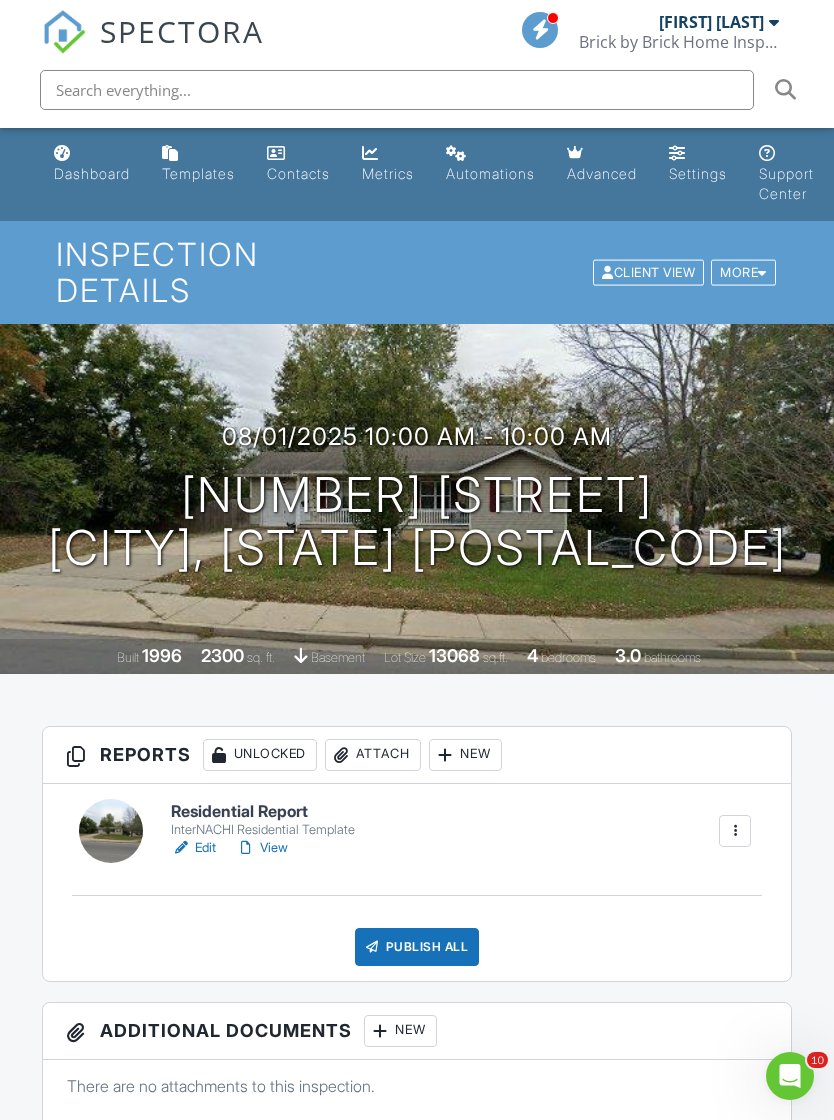 click on "Edit" at bounding box center [193, 848] 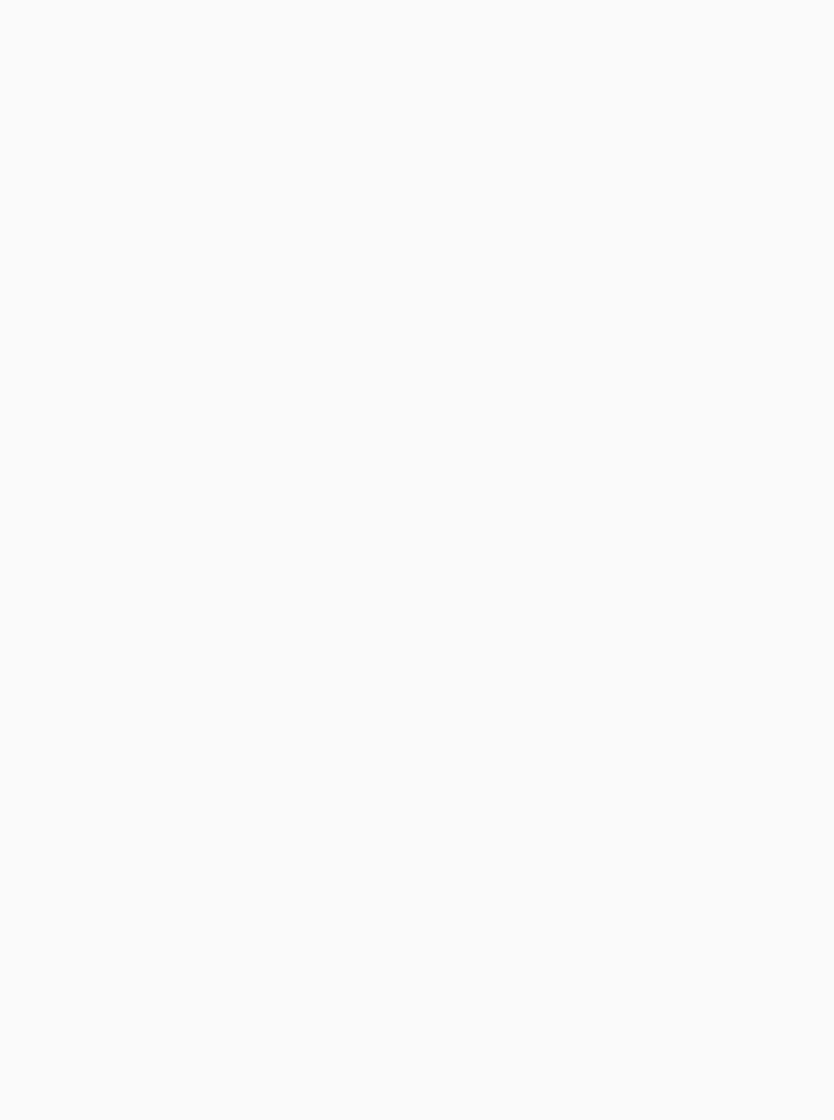 scroll, scrollTop: 0, scrollLeft: 0, axis: both 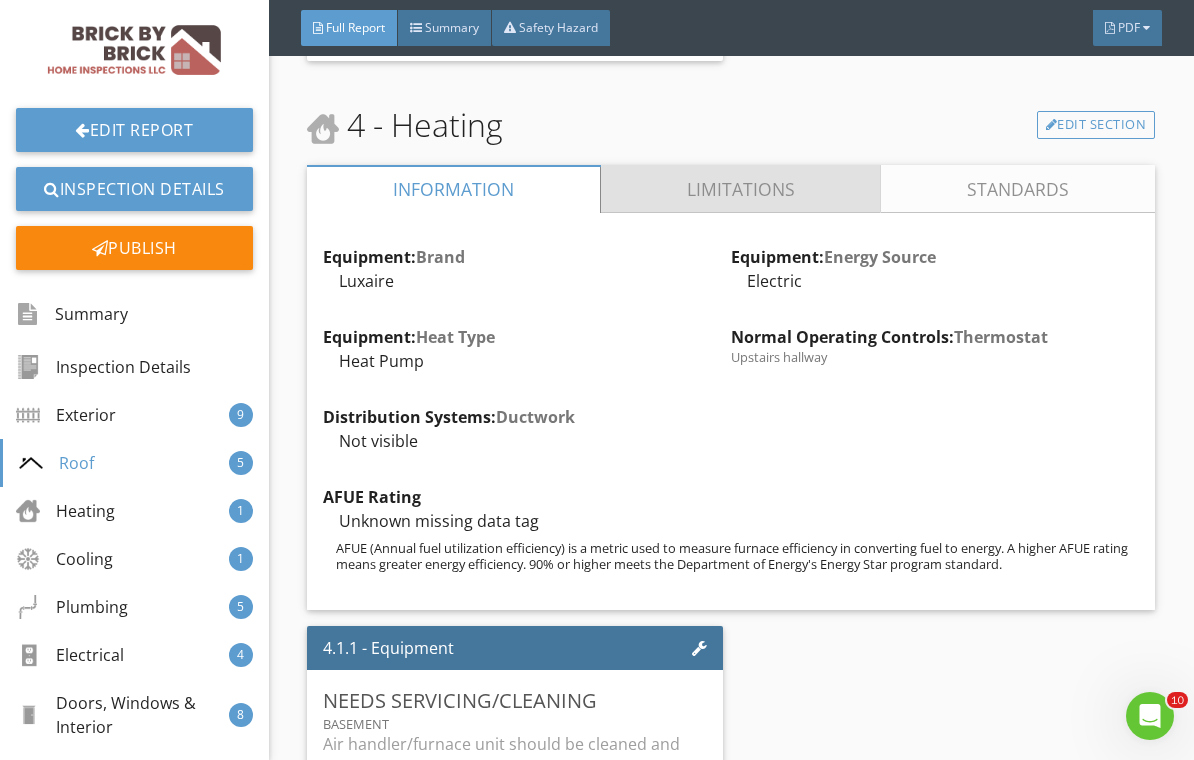 click on "Limitations" at bounding box center [741, 189] 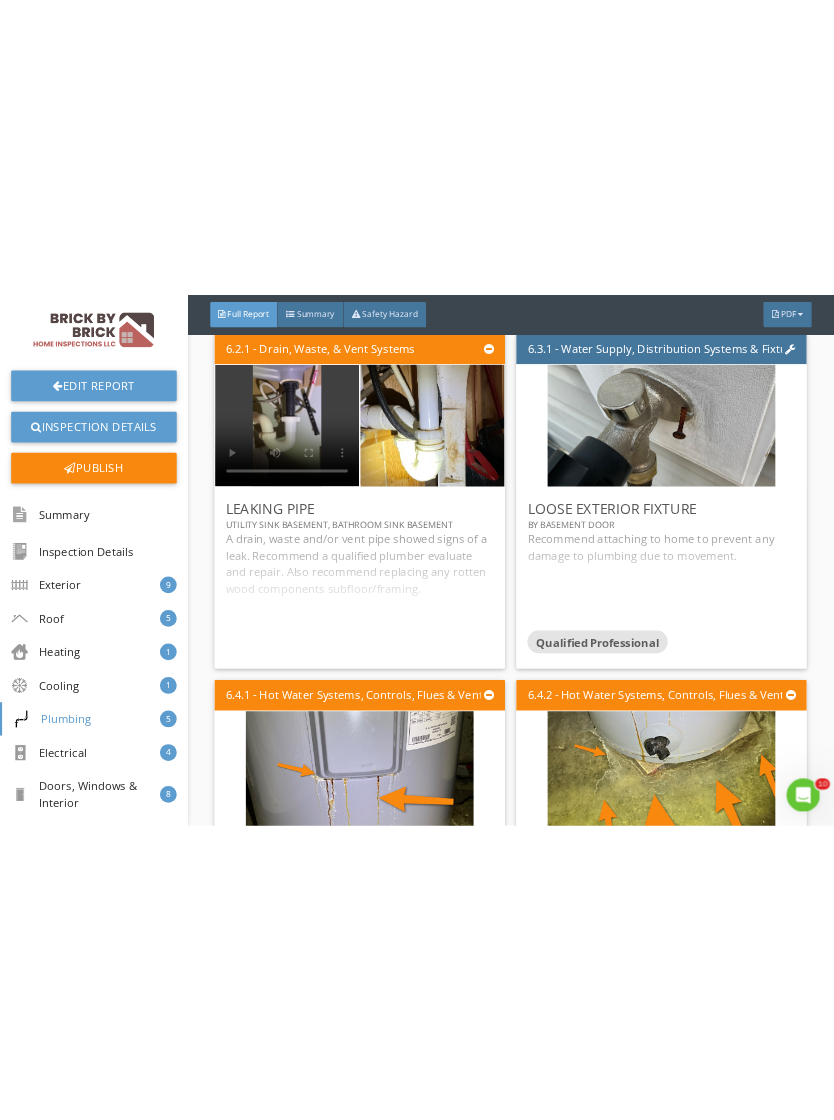 scroll, scrollTop: 14149, scrollLeft: 0, axis: vertical 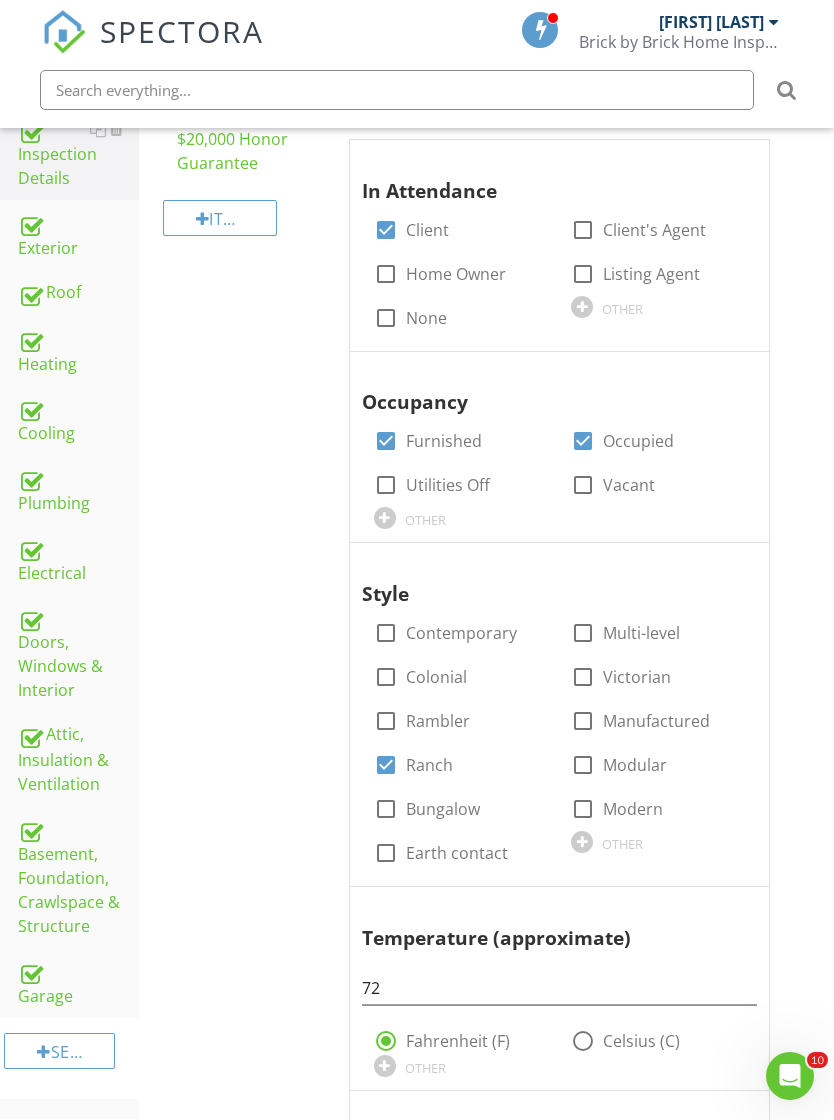 click on "Doors, Windows & Interior" at bounding box center [78, 654] 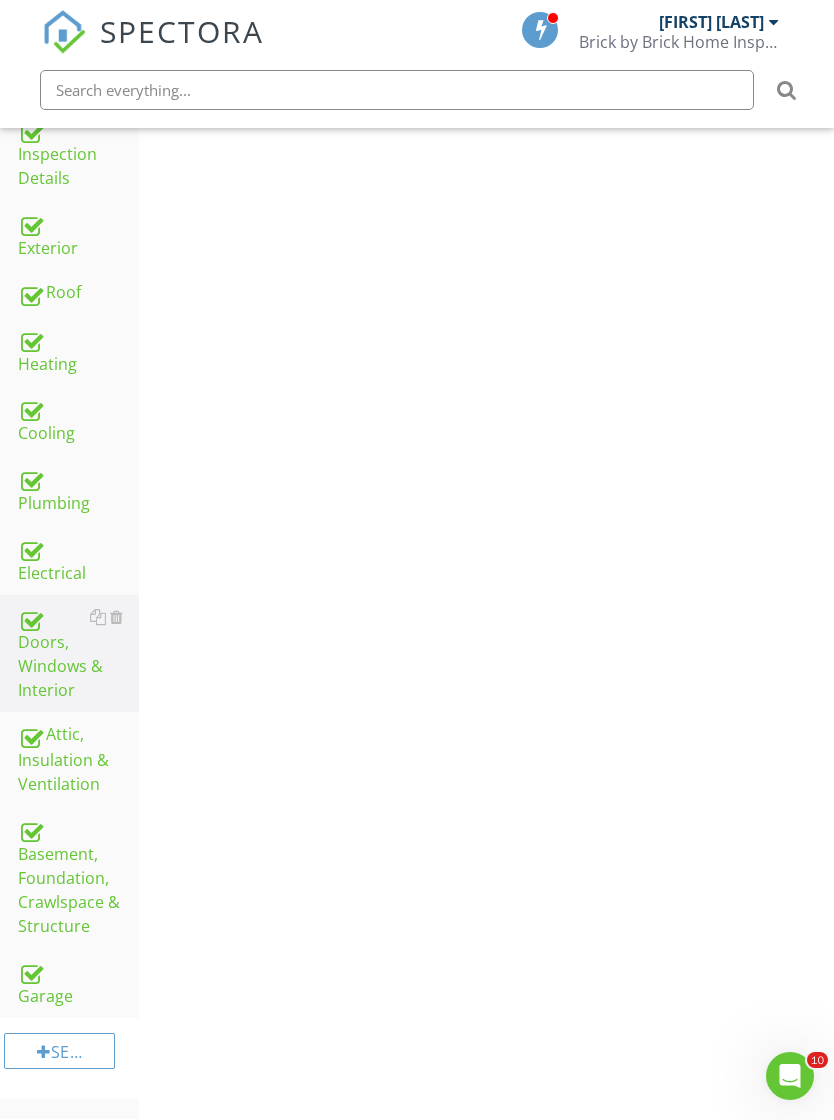 scroll, scrollTop: 344, scrollLeft: 0, axis: vertical 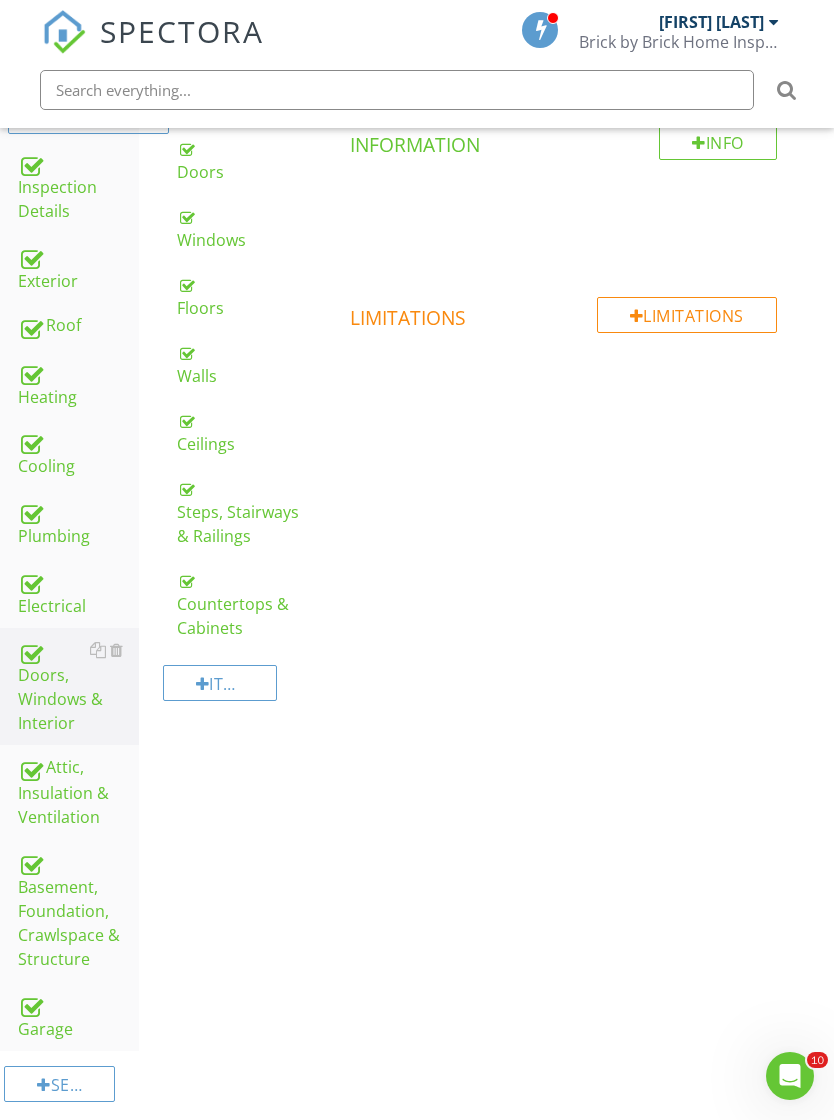 click on "Countertops & Cabinets" at bounding box center [239, 604] 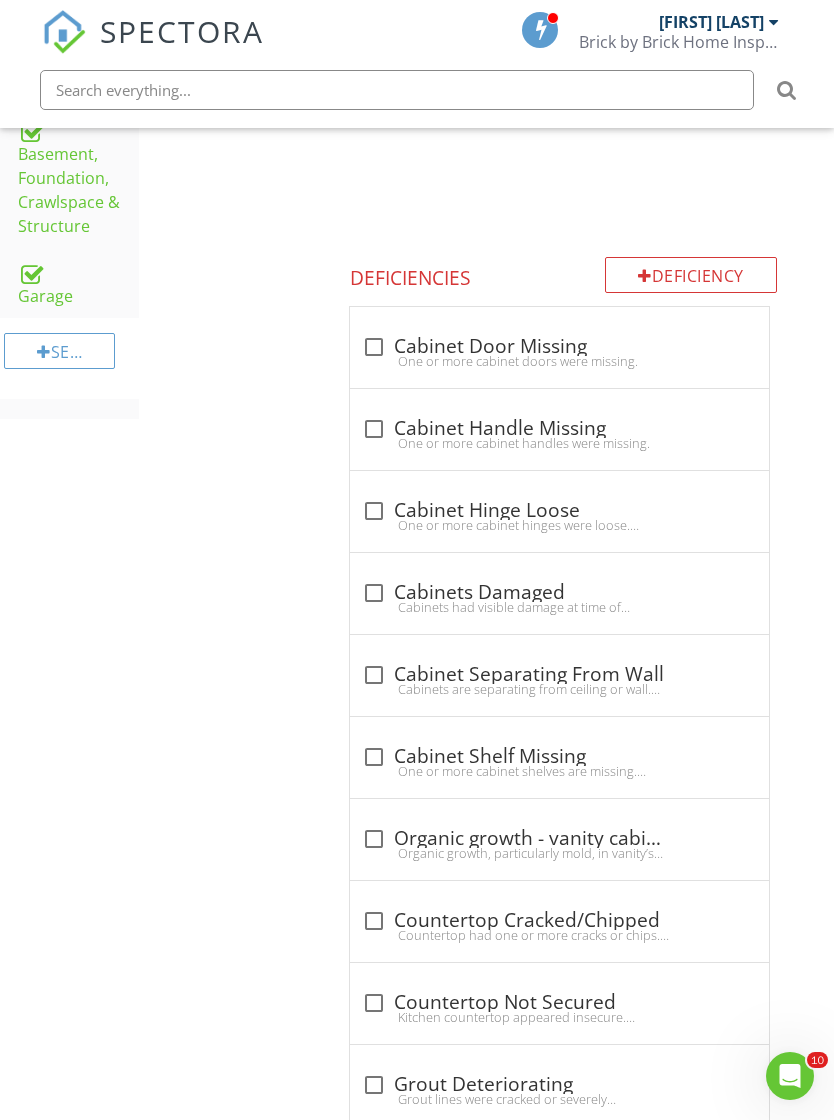 scroll, scrollTop: 1078, scrollLeft: 0, axis: vertical 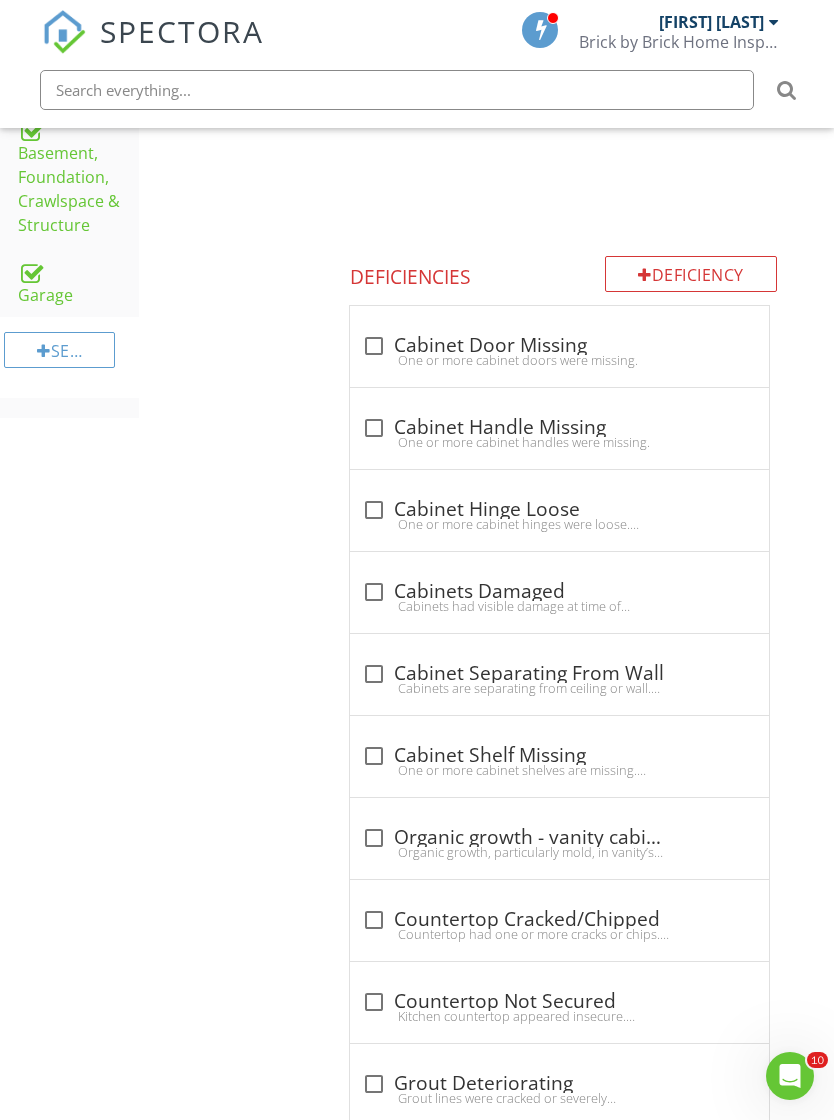 click on "Deficiency" at bounding box center [691, 274] 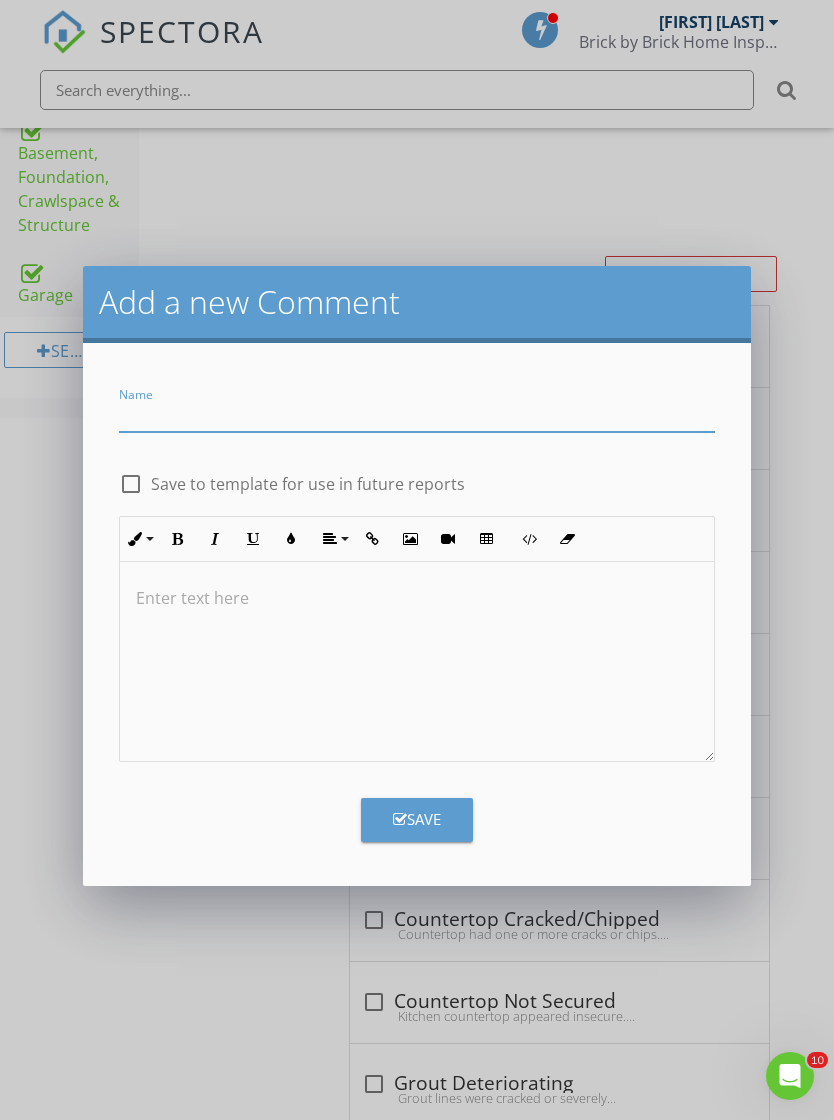 click at bounding box center (416, 415) 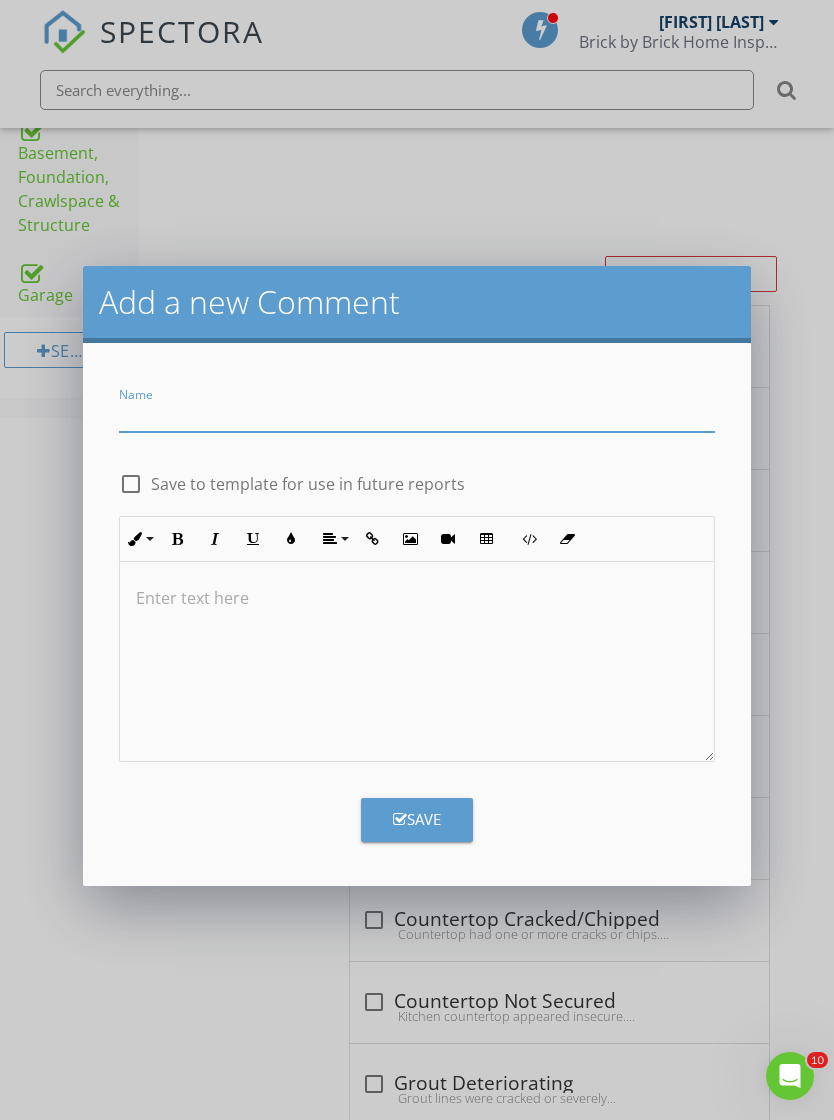 type on "V" 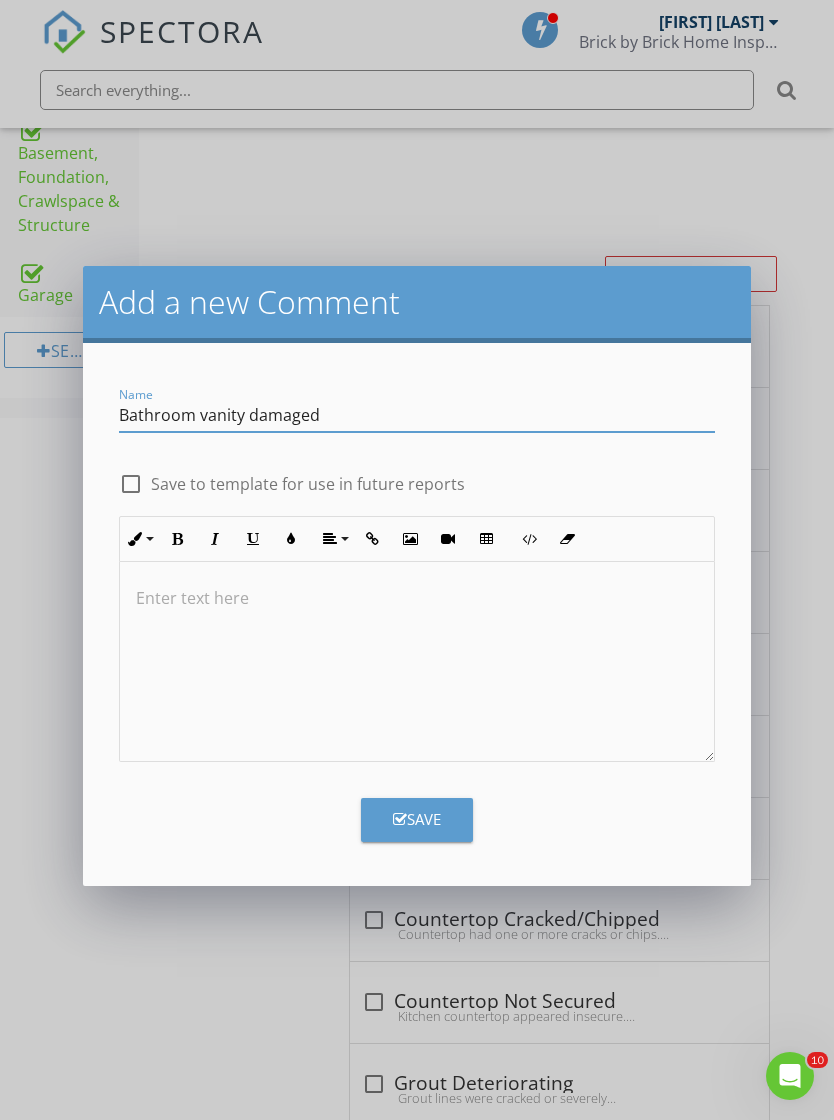 type on "Bathroom vanity damaged" 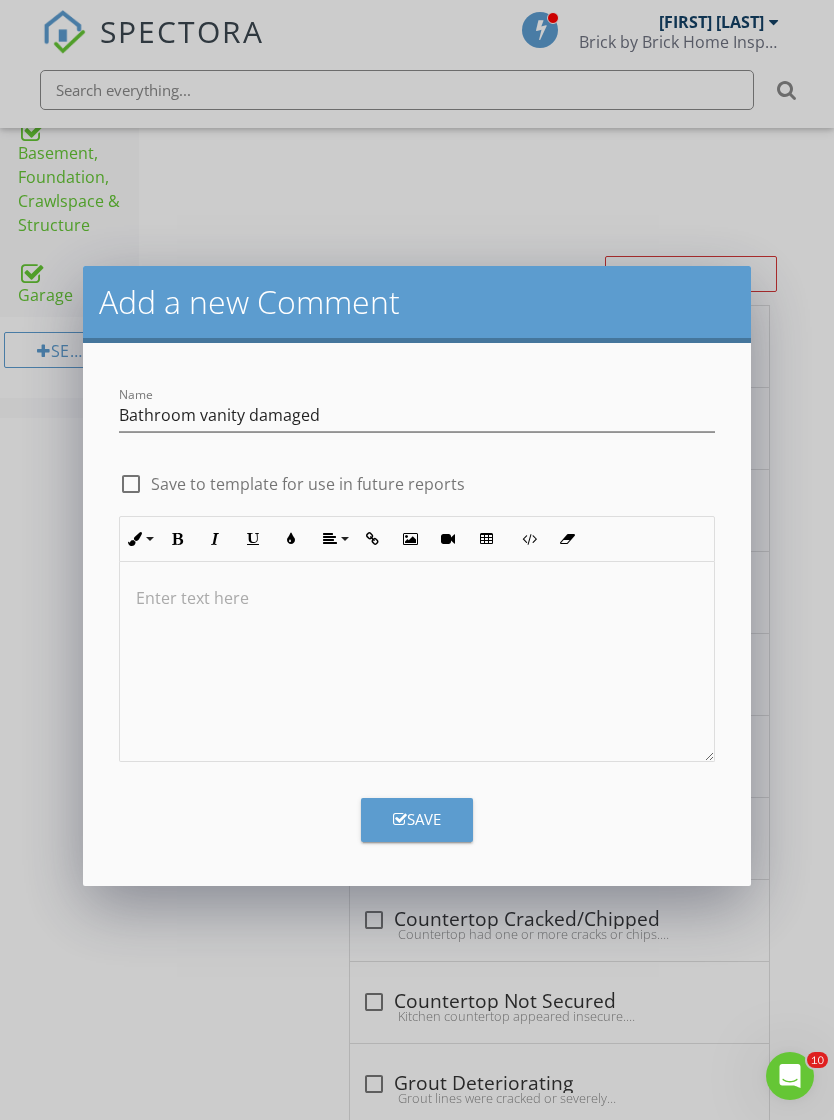 type 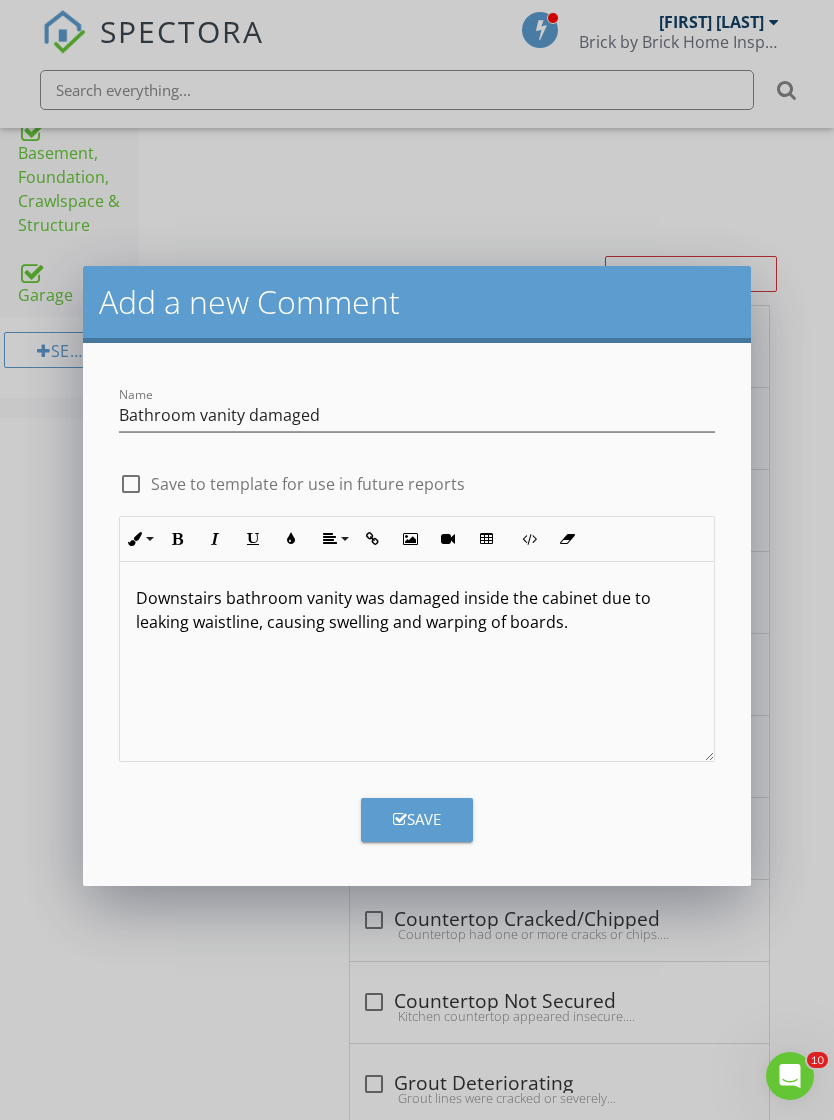 click on "Downstairs bathroom vanity was damaged inside the cabinet due to leaking waistline, causing swelling and warping of boards." at bounding box center (416, 610) 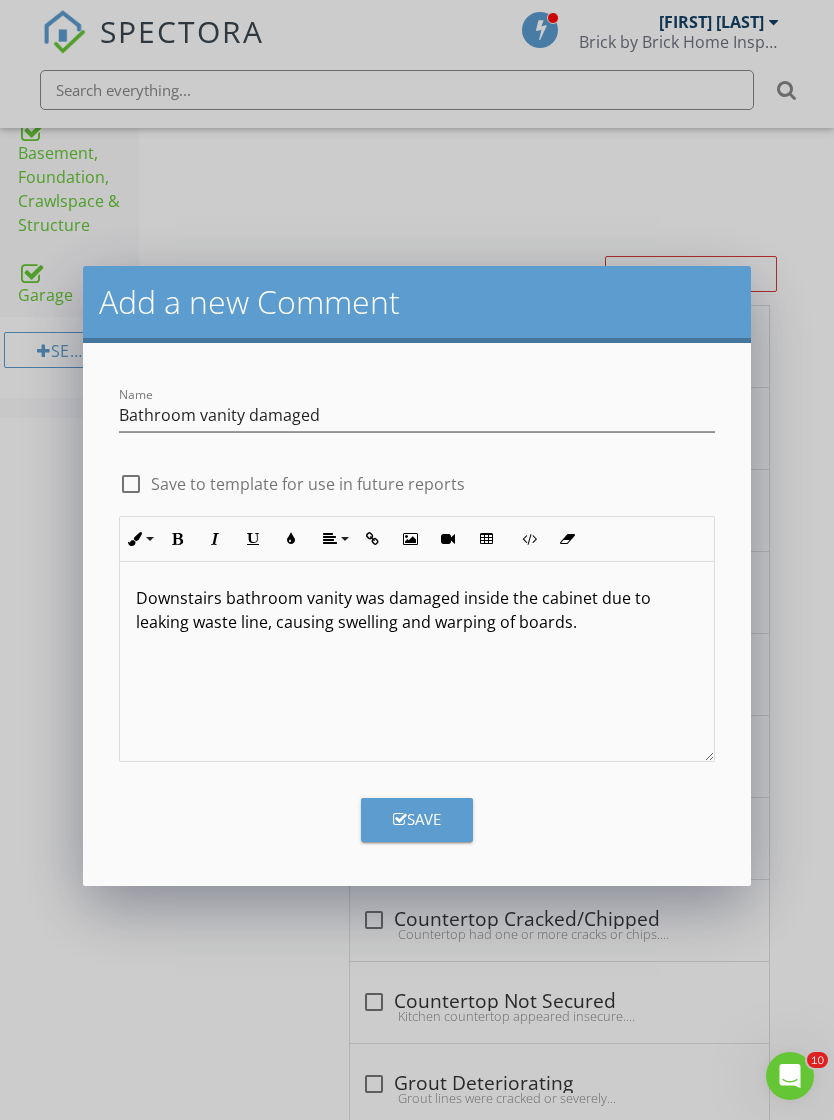 click on "Downstairs bathroom vanity was damaged inside the cabinet due to leaking waste line, causing swelling and warping of boards." at bounding box center [416, 662] 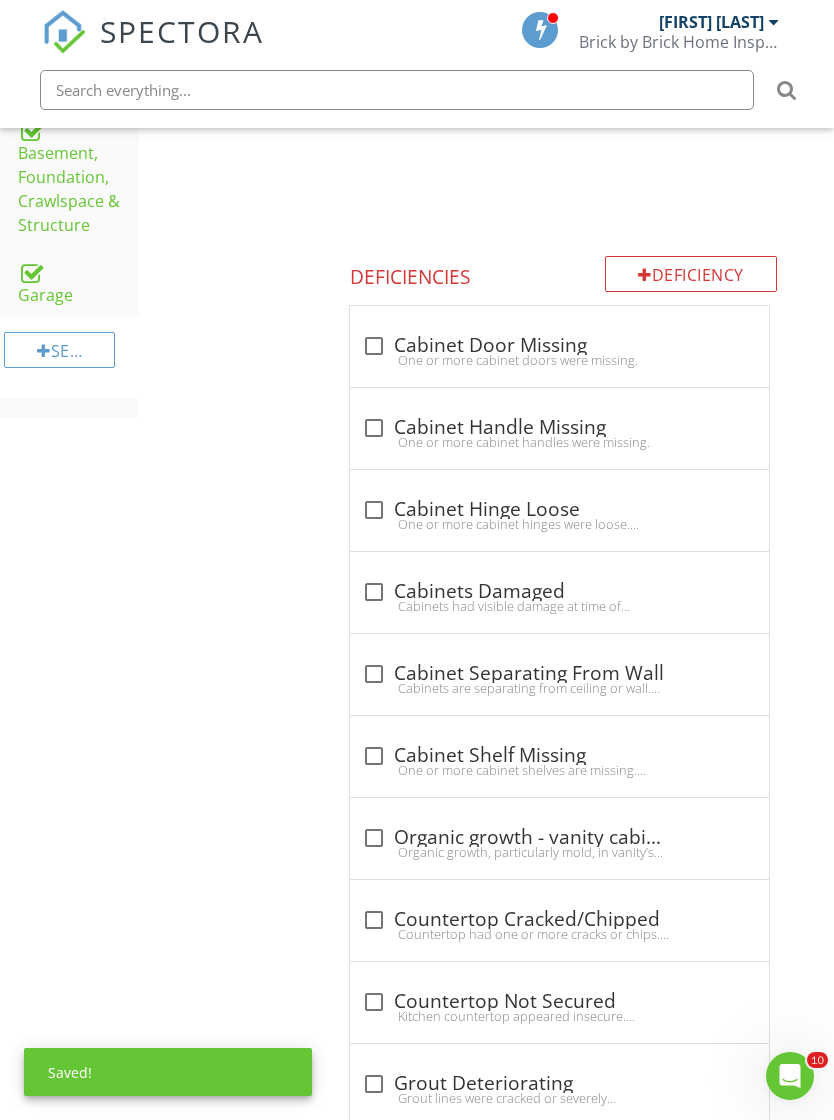 scroll, scrollTop: 1942, scrollLeft: 0, axis: vertical 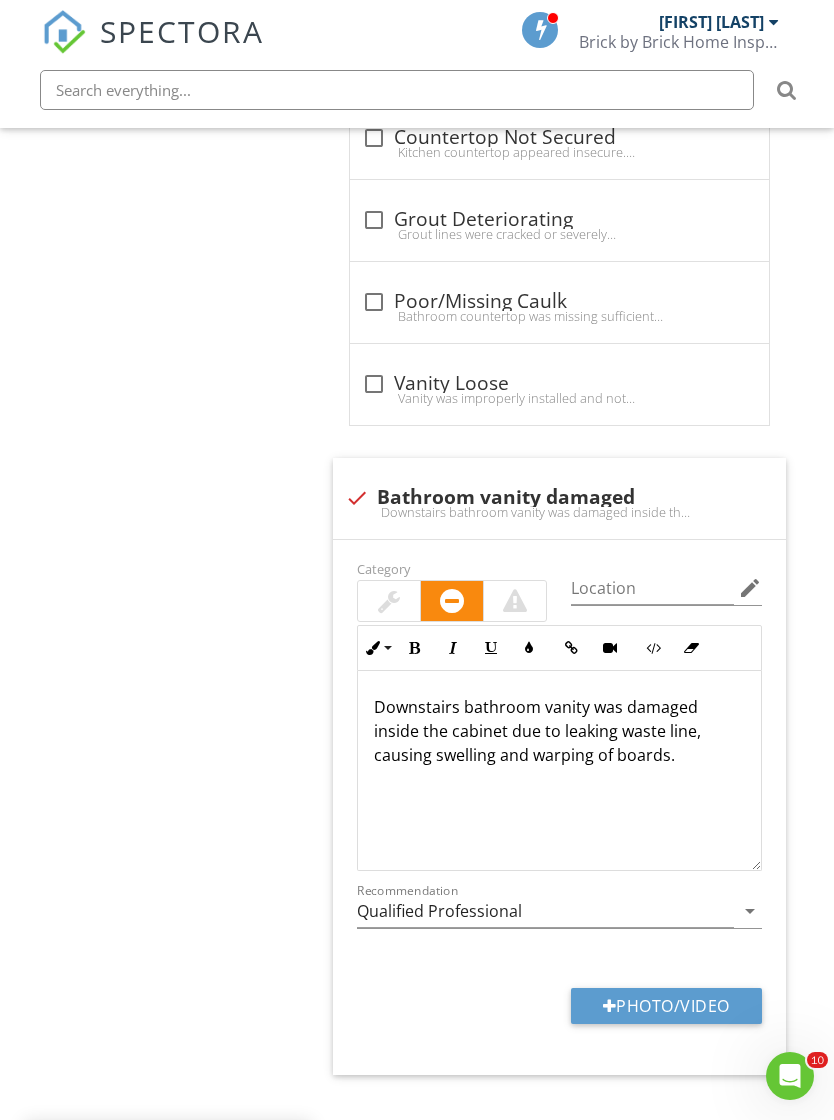 click at bounding box center (389, 601) 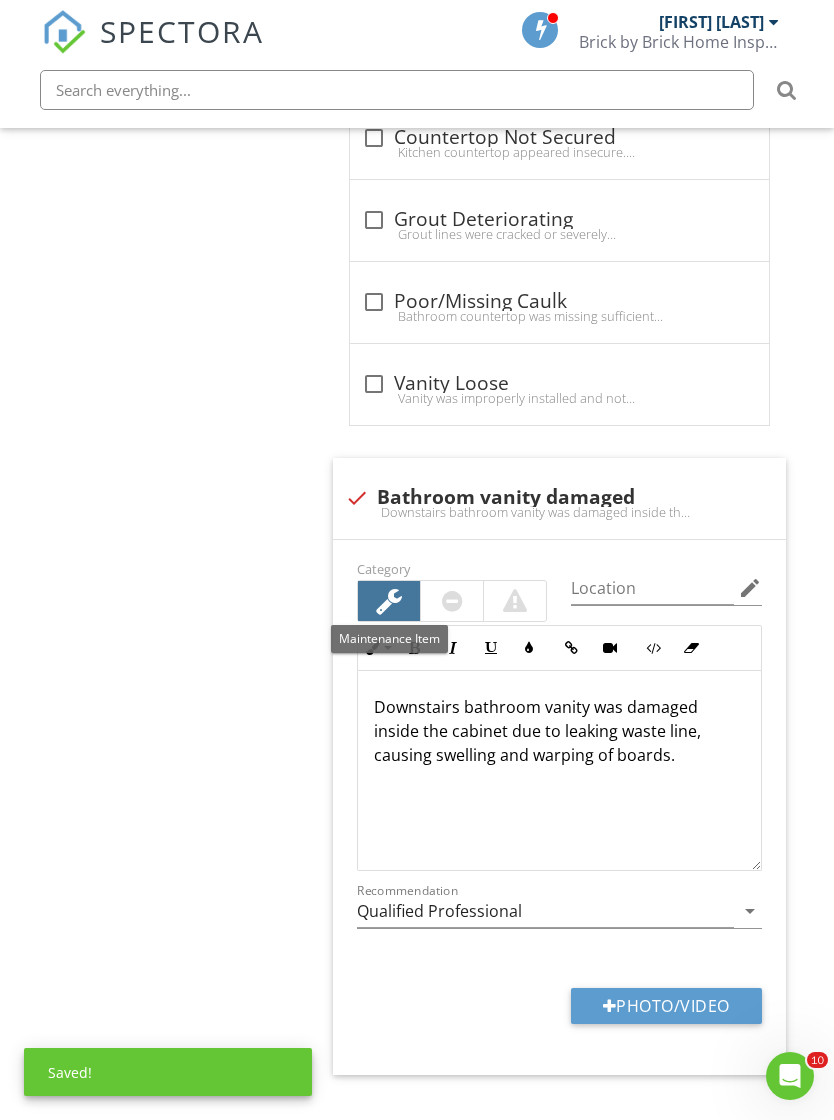 click on "Photo/Video" at bounding box center [666, 1006] 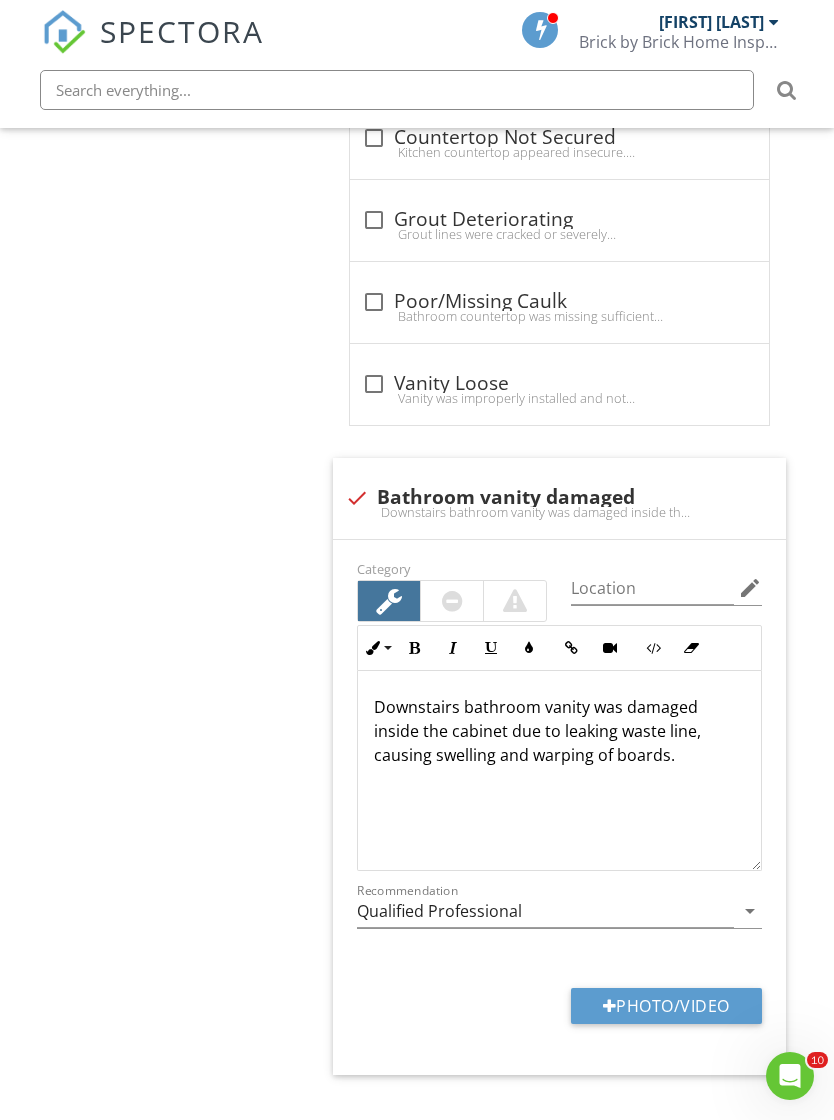 type on "C:\fakepath\IMG_1025.jpeg" 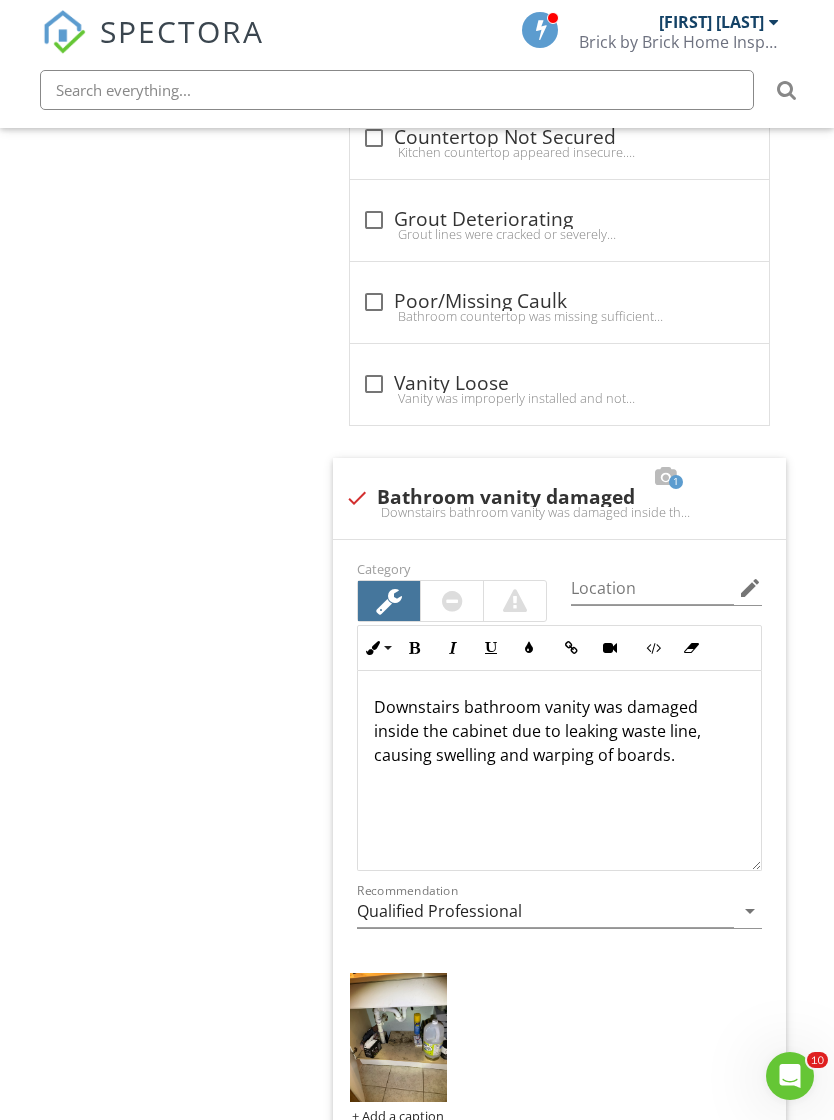 click at bounding box center (398, 1038) 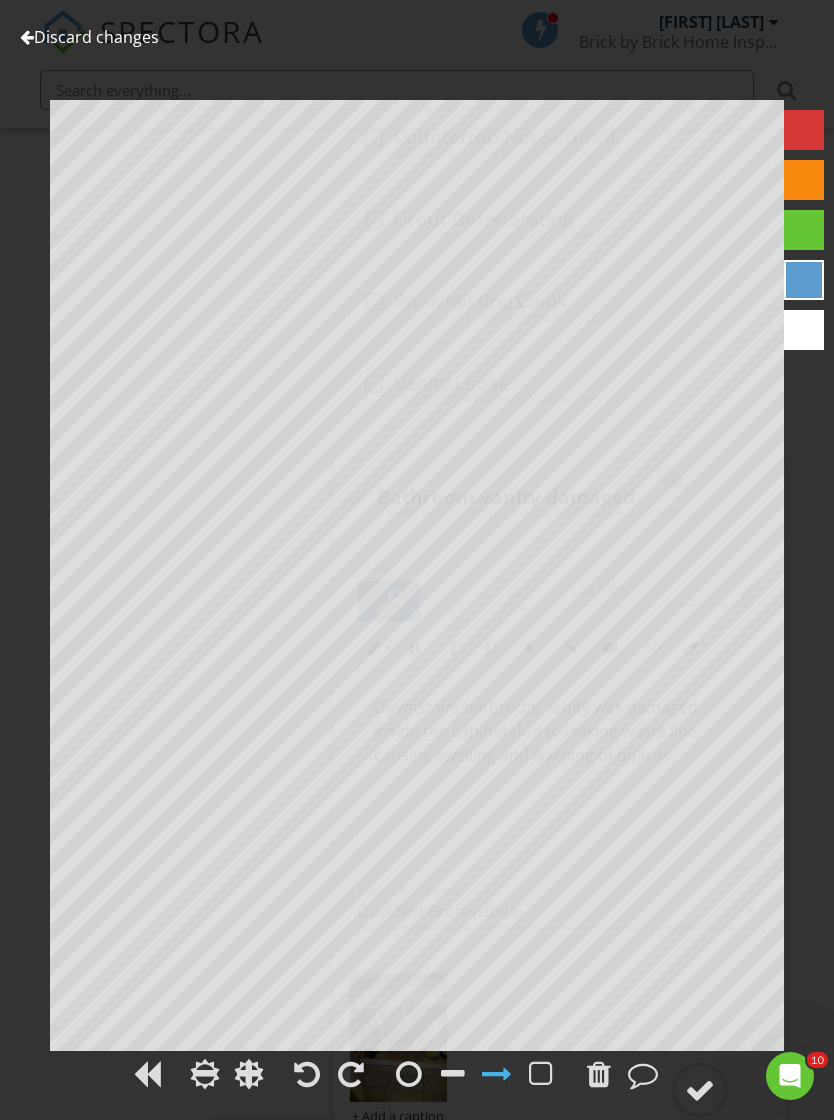click at bounding box center (700, 1090) 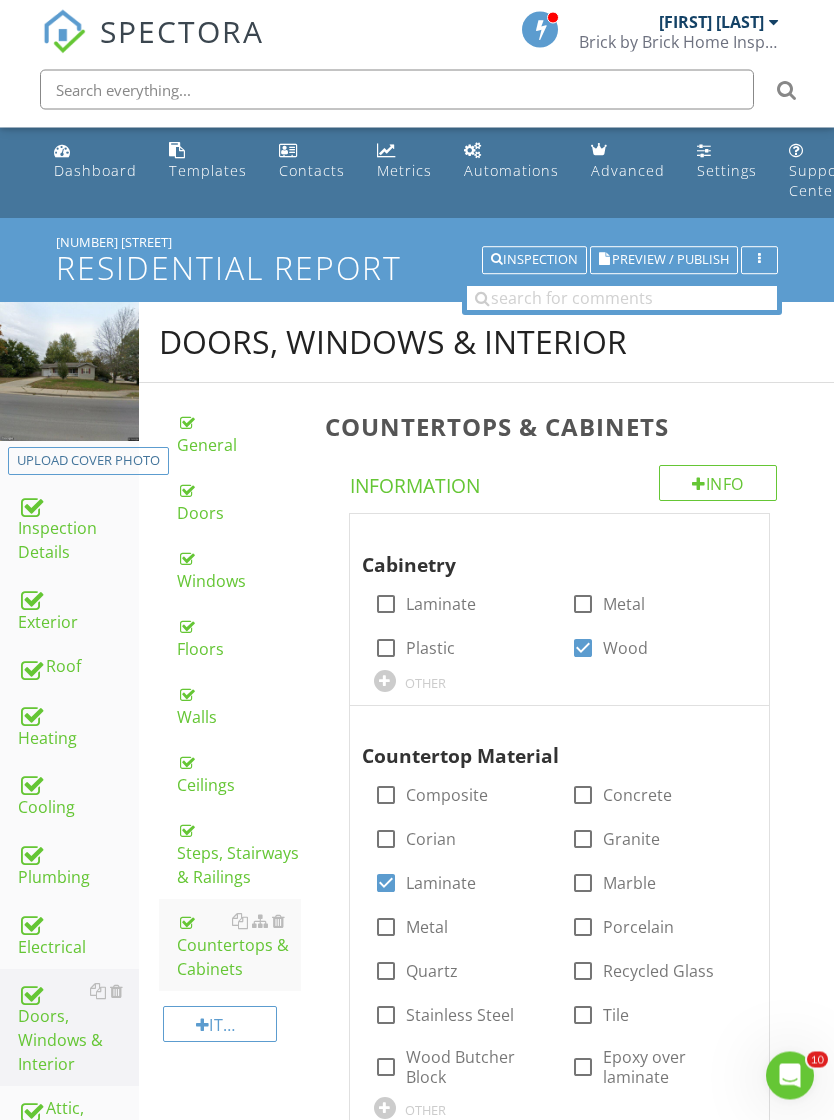 scroll, scrollTop: 0, scrollLeft: 0, axis: both 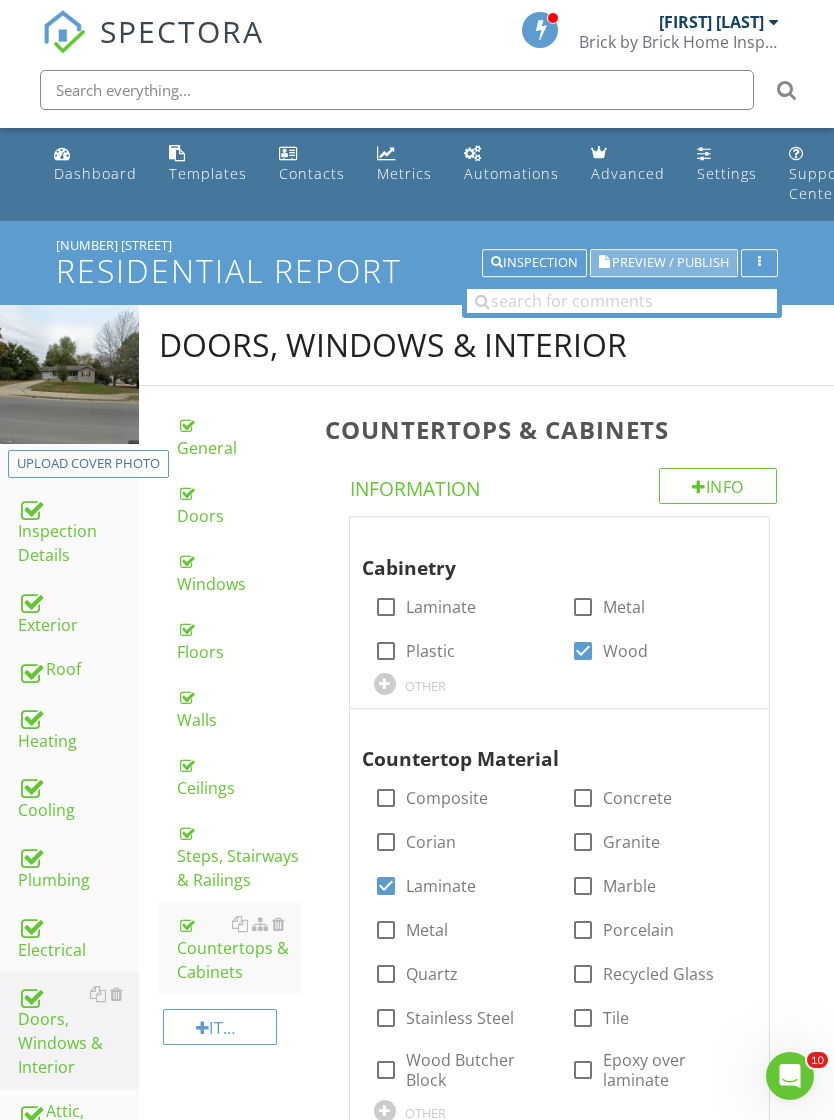 click on "Preview / Publish" at bounding box center (670, 263) 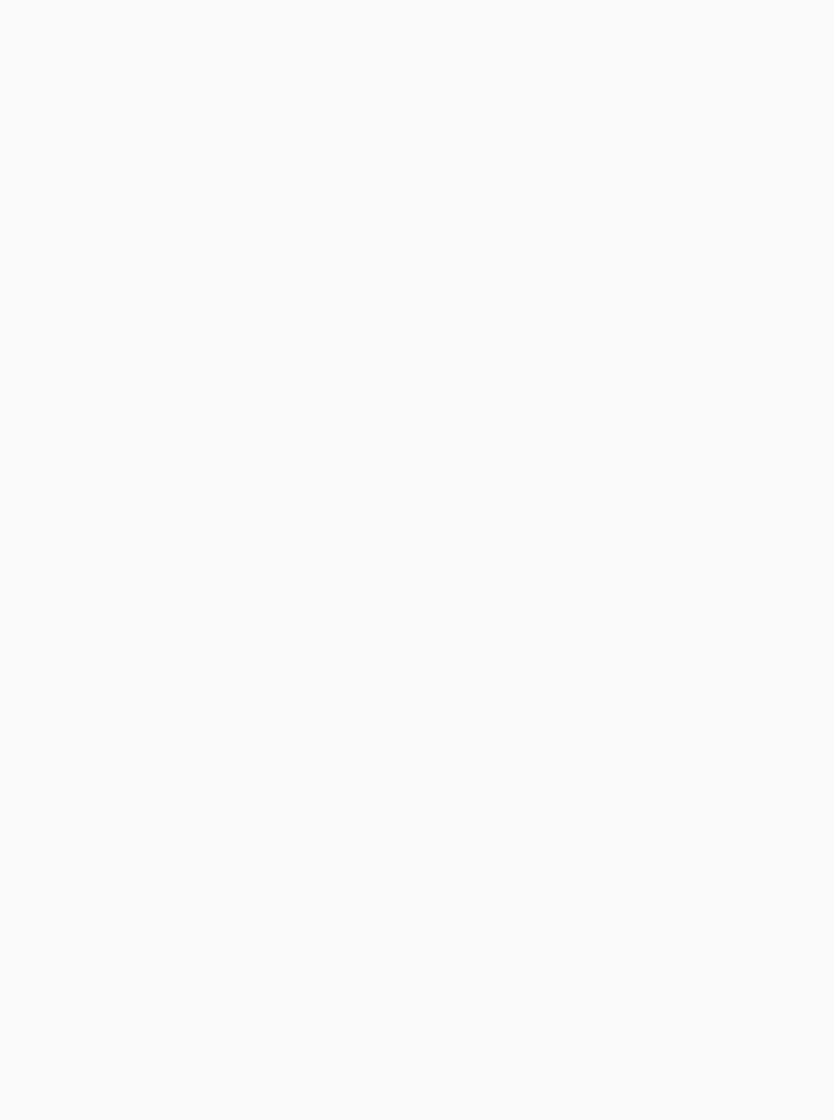 scroll, scrollTop: 0, scrollLeft: 0, axis: both 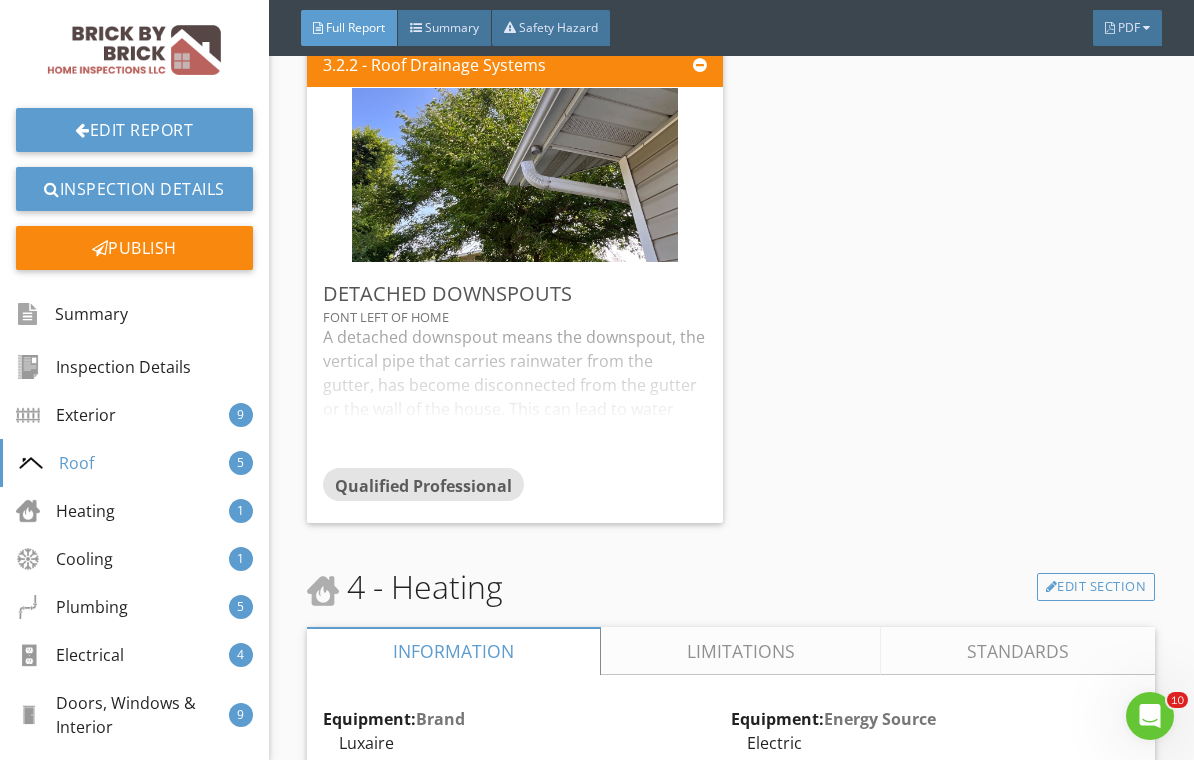 click at bounding box center [515, 175] 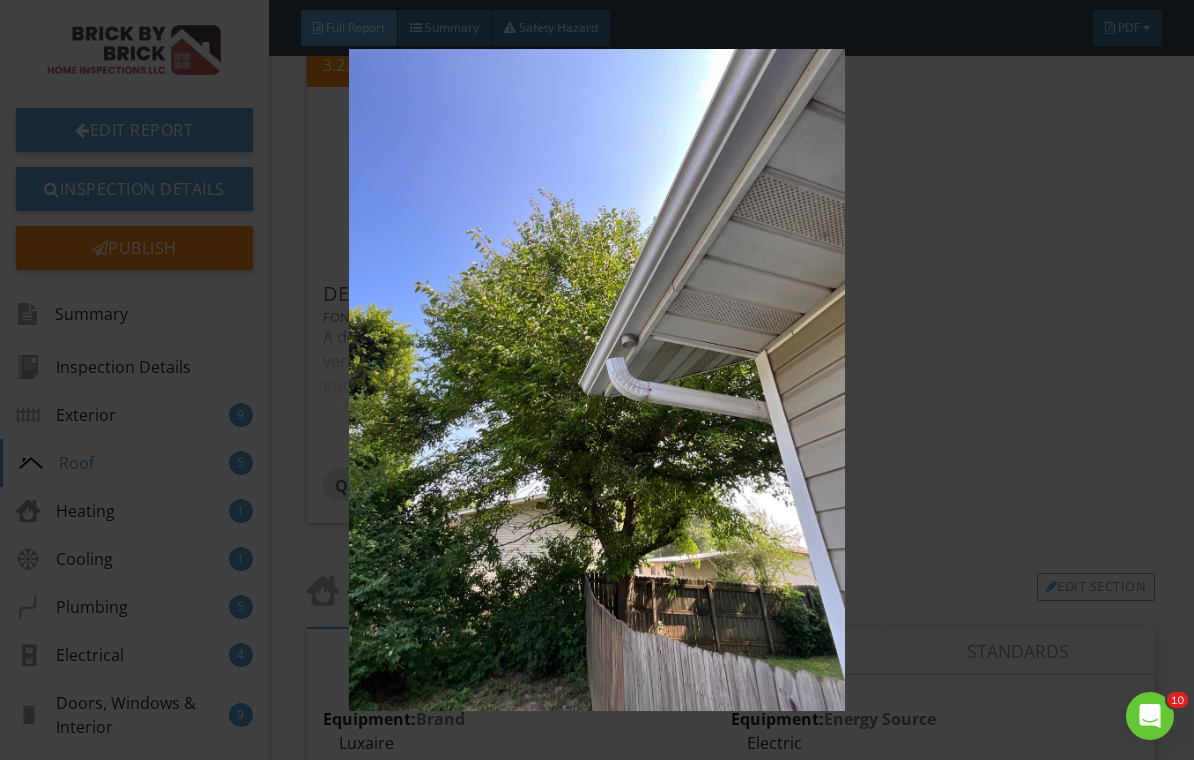 click at bounding box center [597, 379] 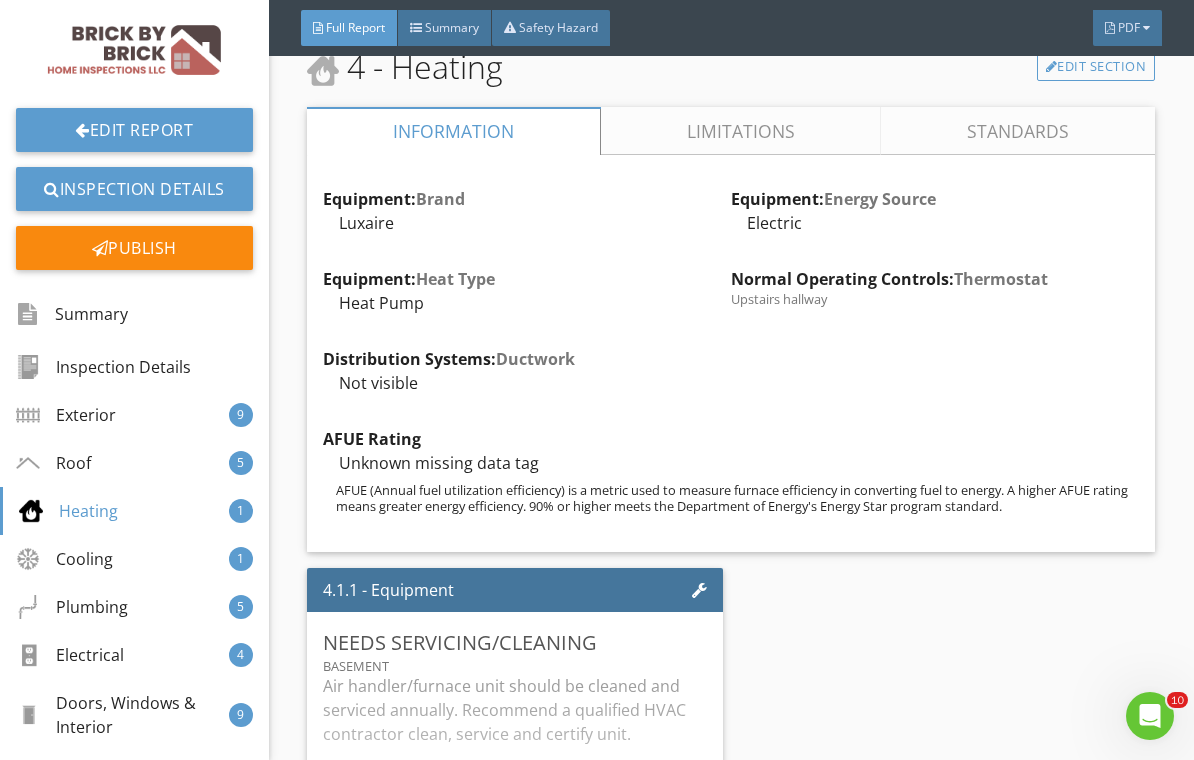 scroll, scrollTop: 8260, scrollLeft: 0, axis: vertical 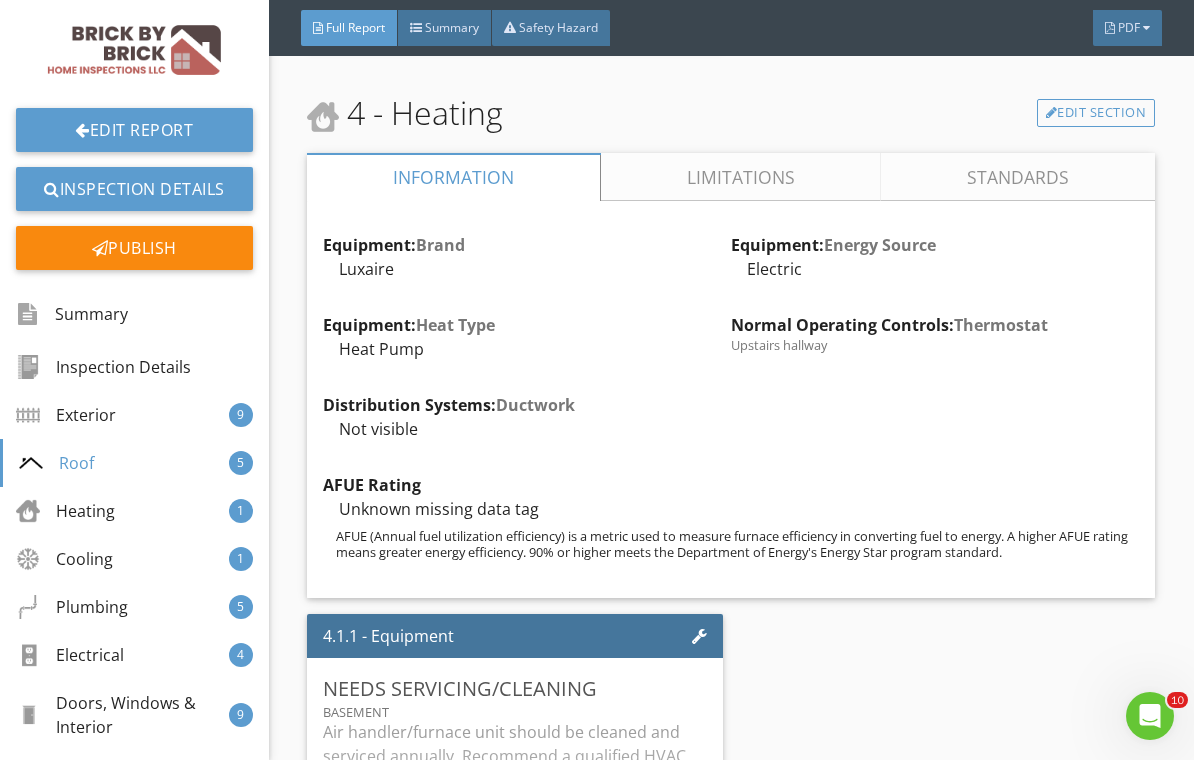 click on "Limitations" at bounding box center (741, 177) 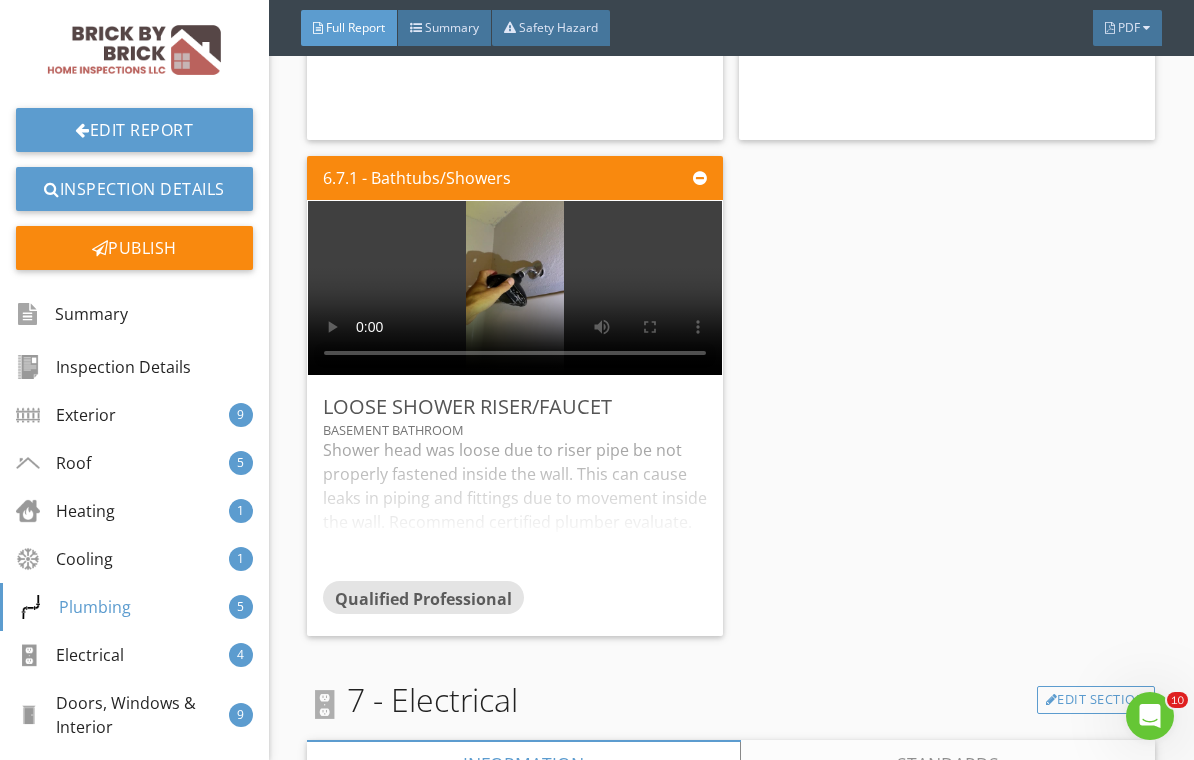 scroll, scrollTop: 15046, scrollLeft: 0, axis: vertical 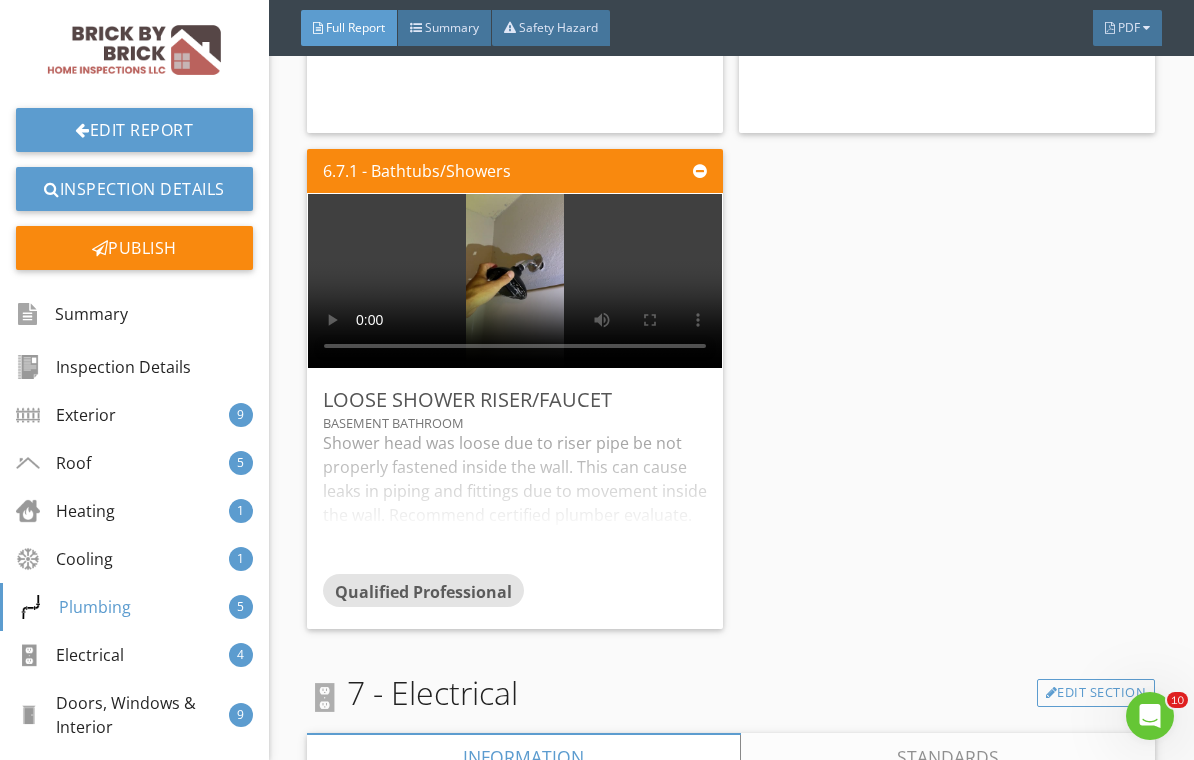 click on "Shower head was loose due to riser pipe be not properly fastened inside the wall. This can cause leaks in piping and fittings due to movement inside the wall. Recommend certified plumber evaluate. Missing proper blocking and strapping to secure the pipes from moving." at bounding box center (515, 502) 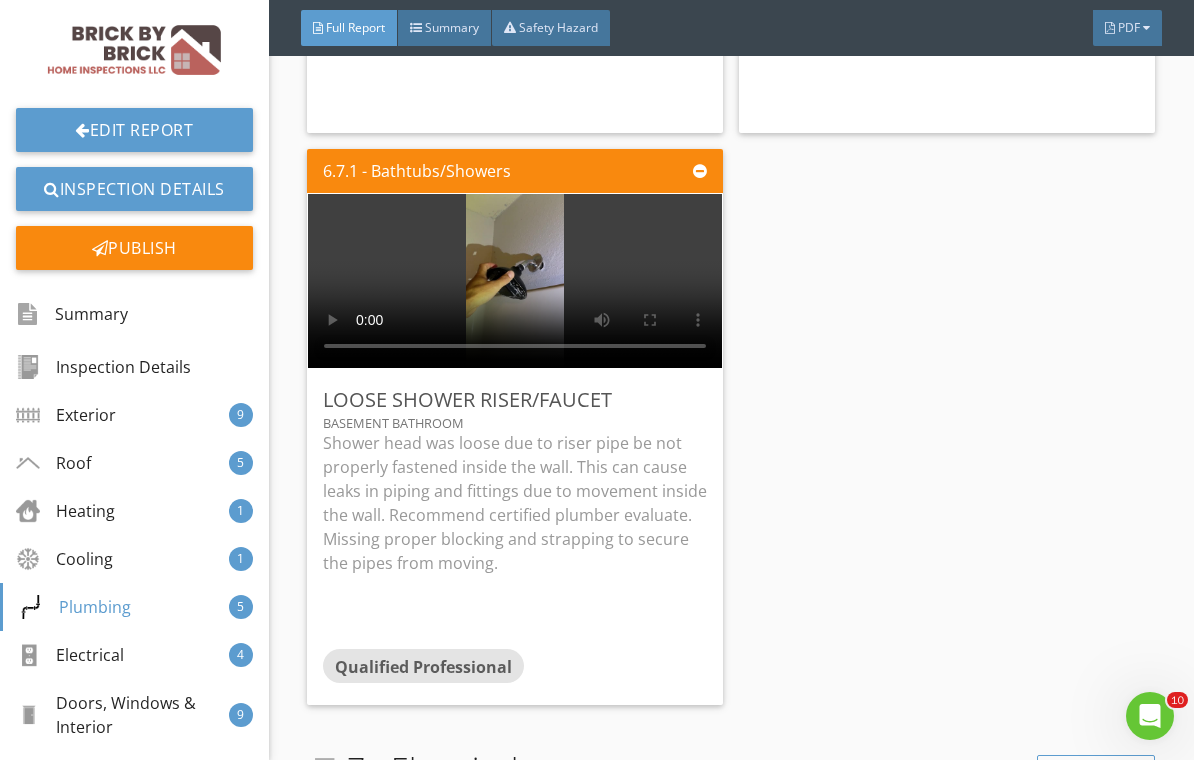 click on "Shower head was loose due to riser pipe be not properly fastened inside the wall. This can cause leaks in piping and fittings due to movement inside the wall. Recommend certified plumber evaluate. Missing proper blocking and strapping to secure the pipes from moving." at bounding box center [515, 503] 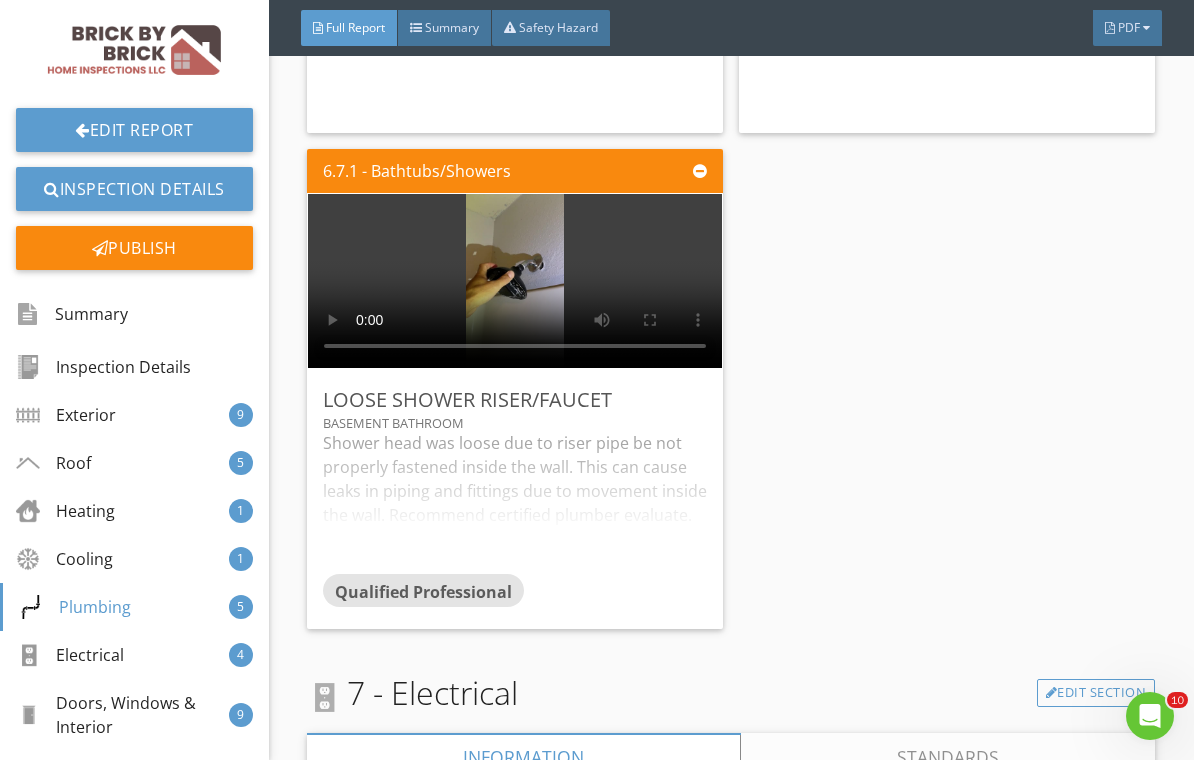 click on "Shower head was loose due to riser pipe be not properly fastened inside the wall. This can cause leaks in piping and fittings due to movement inside the wall. Recommend certified plumber evaluate. Missing proper blocking and strapping to secure the pipes from moving." at bounding box center (515, 502) 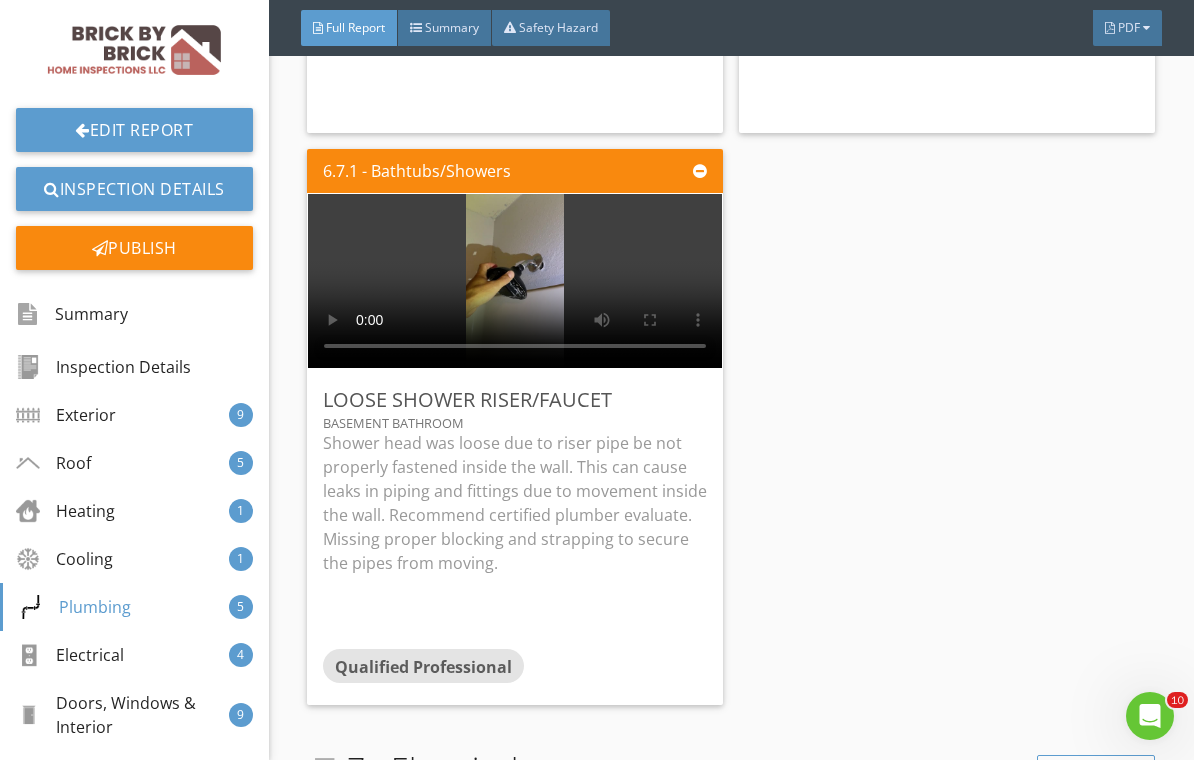 click on "Edit" at bounding box center (0, 0) 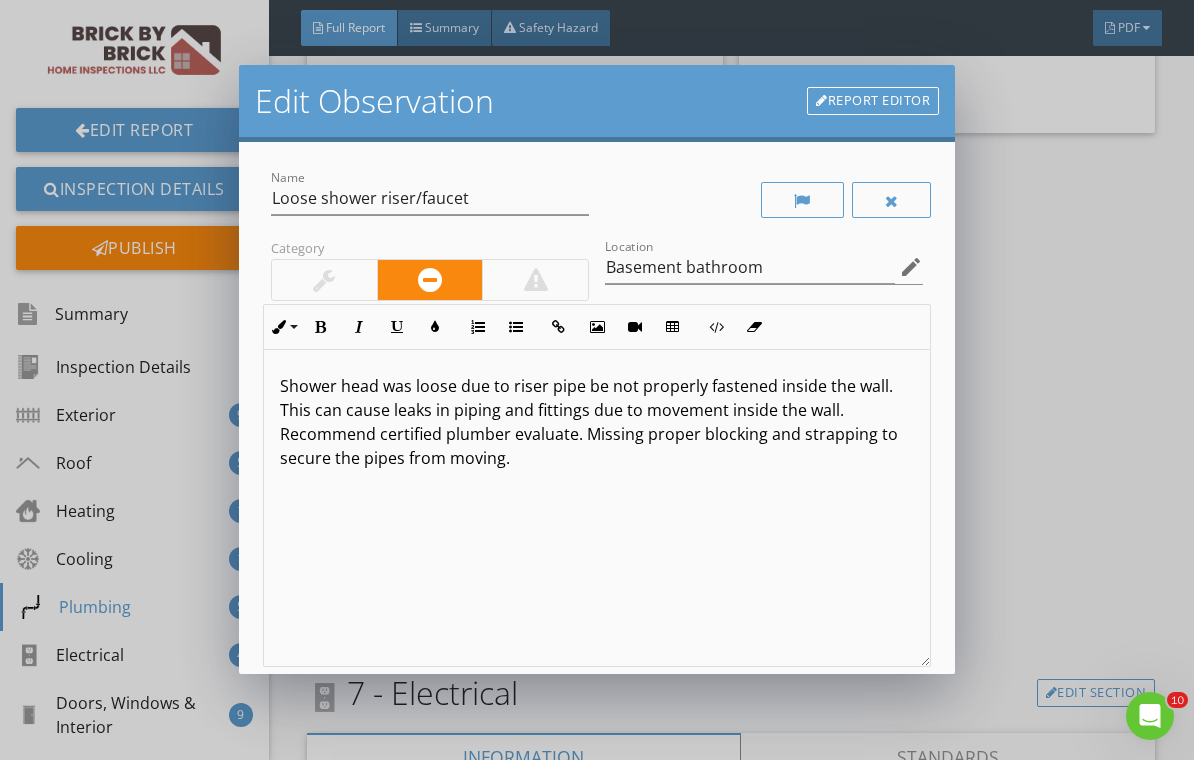 click on "Shower head was loose due to riser pipe be not properly fastened inside the wall. This can cause leaks in piping and fittings due to movement inside the wall. Recommend certified plumber evaluate. Missing proper blocking and strapping to secure the pipes from moving." at bounding box center (597, 422) 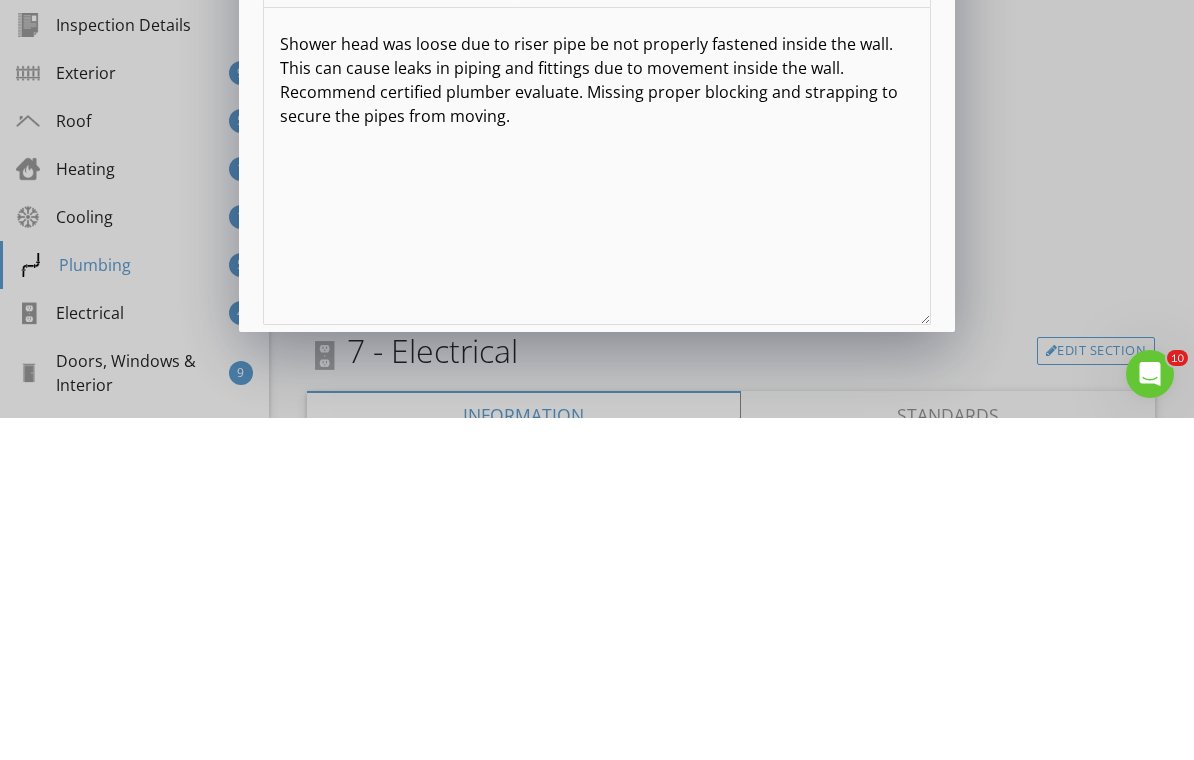 type 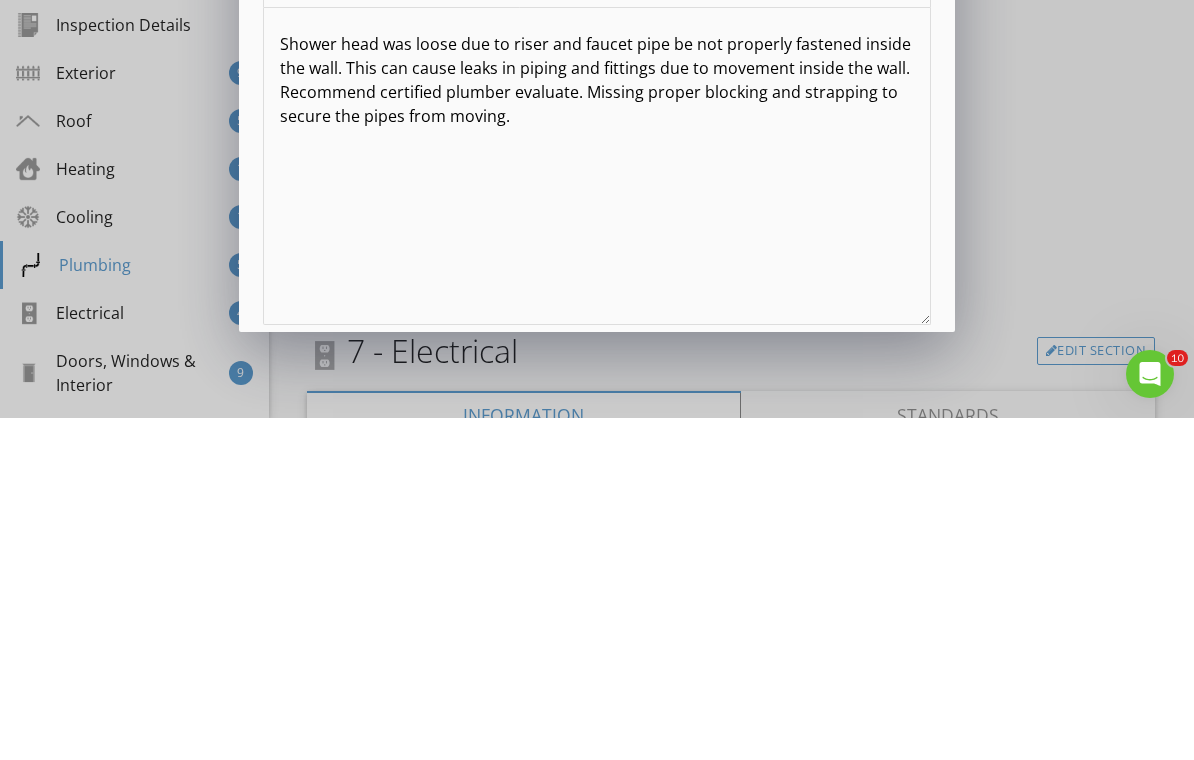 click on "Shower head was loose due to riser and faucet pipe be not properly fastened inside the wall. This can cause leaks in piping and fittings due to movement inside the wall. Recommend certified plumber evaluate. Missing proper blocking and strapping to secure the pipes from moving." at bounding box center [597, 422] 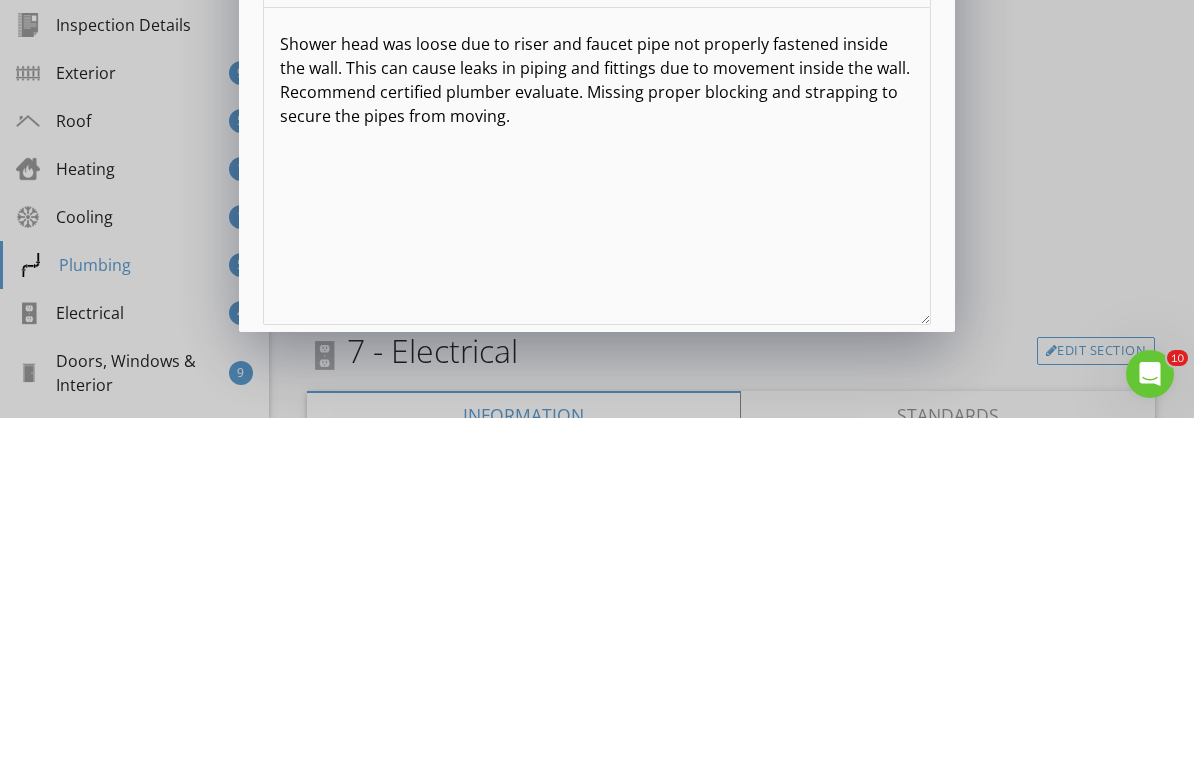 scroll, scrollTop: 31, scrollLeft: 0, axis: vertical 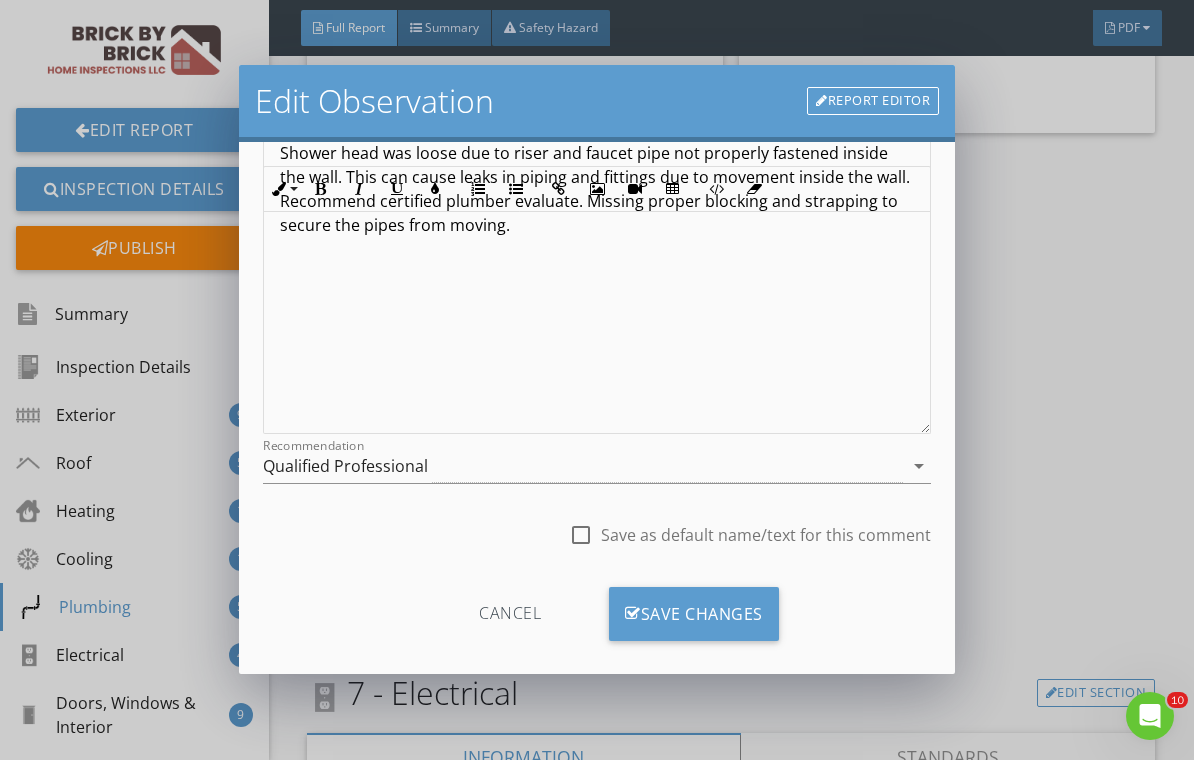 click on "Save Changes" at bounding box center (694, 614) 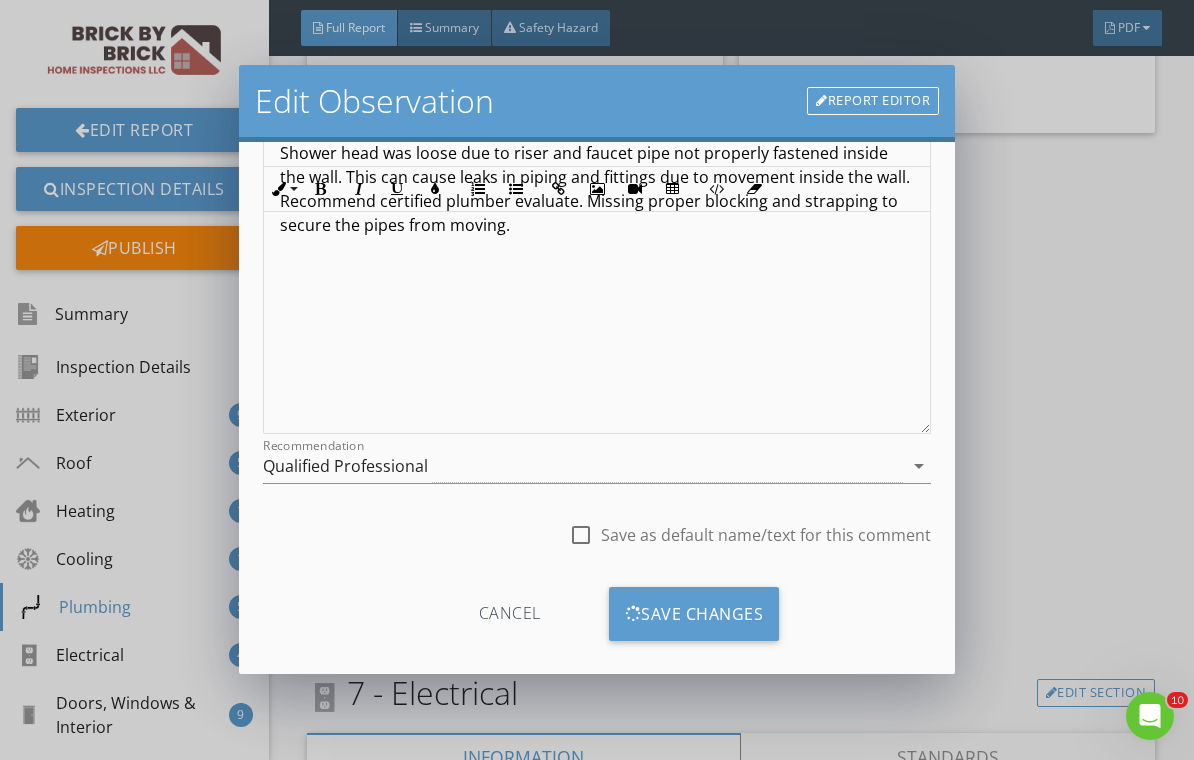 scroll, scrollTop: 0, scrollLeft: 0, axis: both 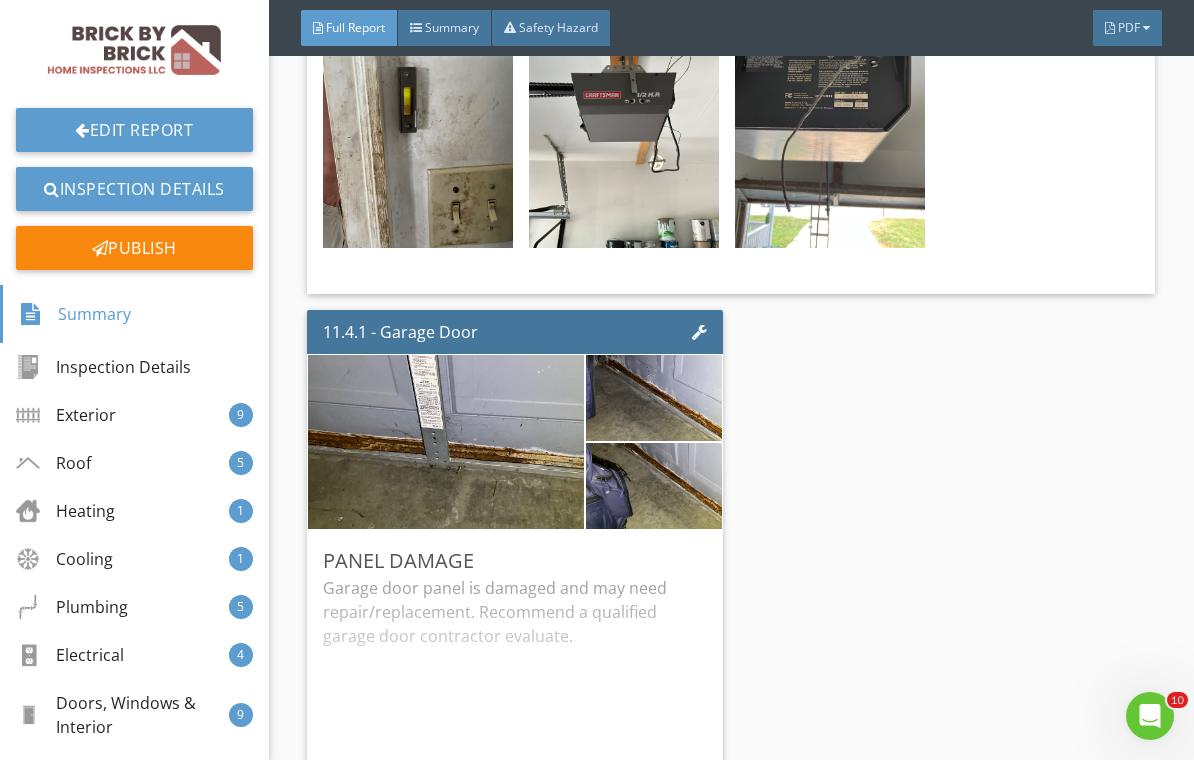 click on "Publish" at bounding box center [134, 248] 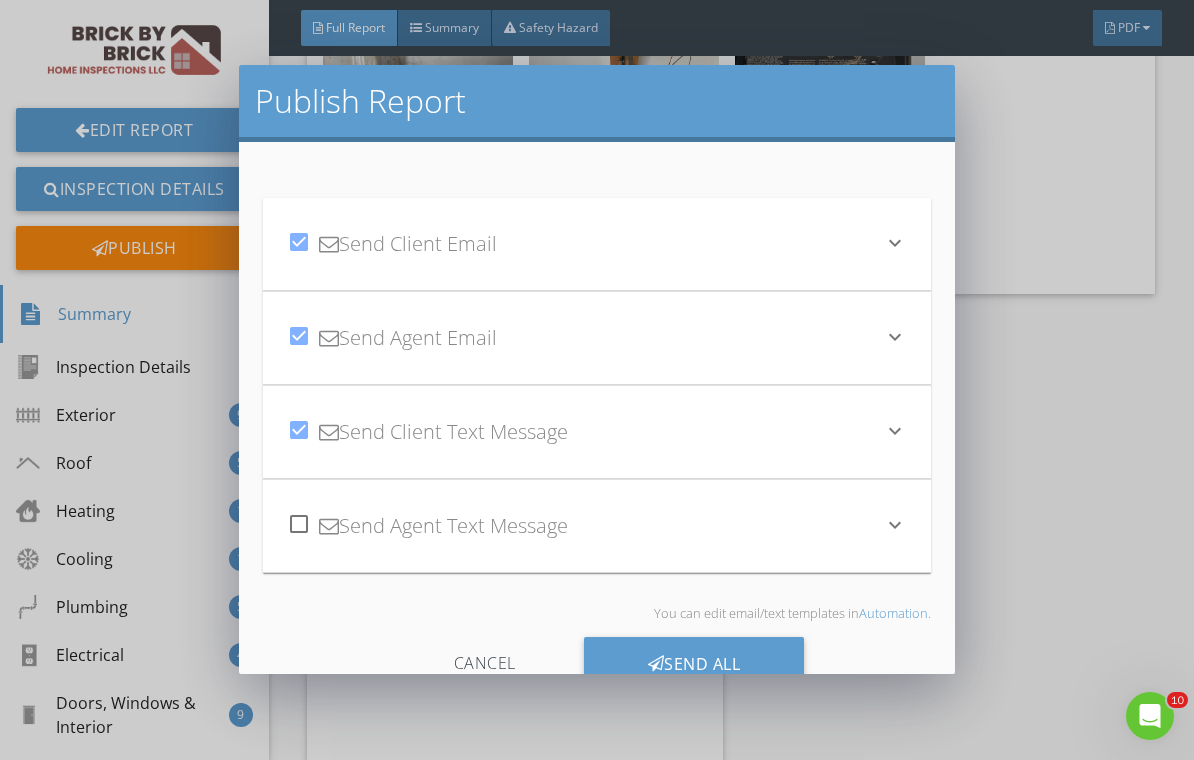 click on "Send All" at bounding box center (694, 664) 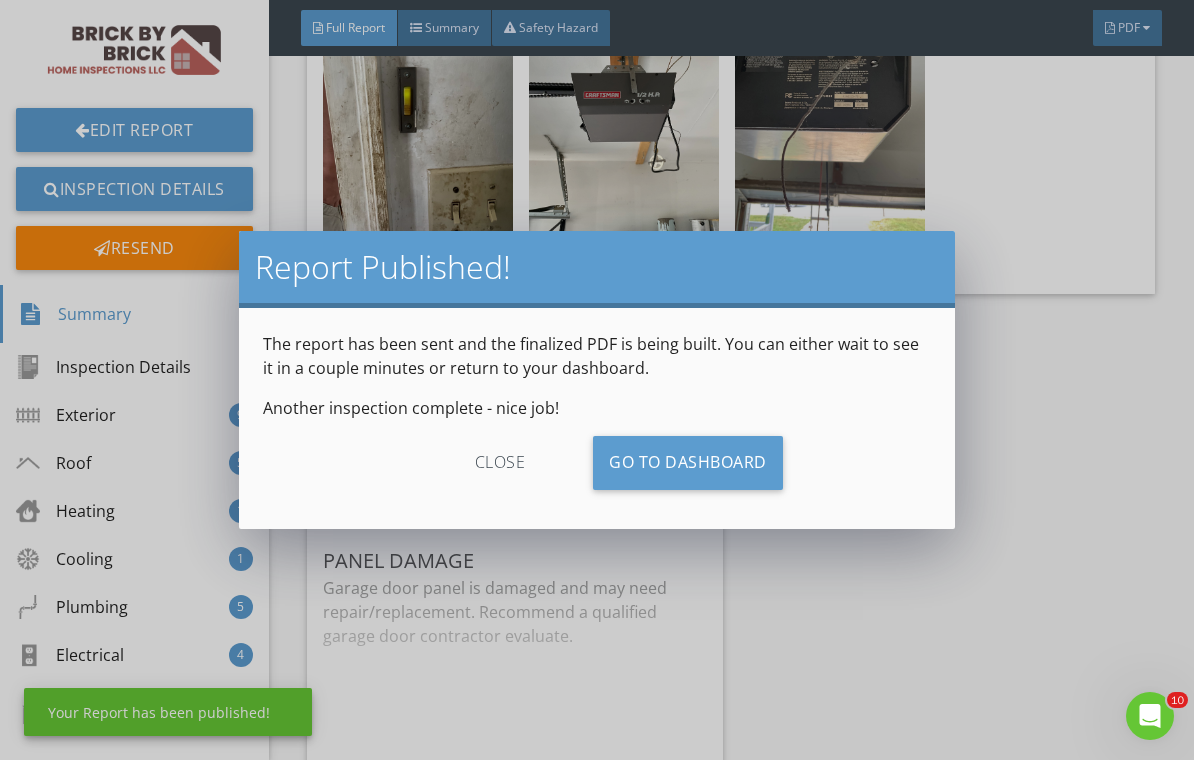 click on "Go To Dashboard" at bounding box center [688, 463] 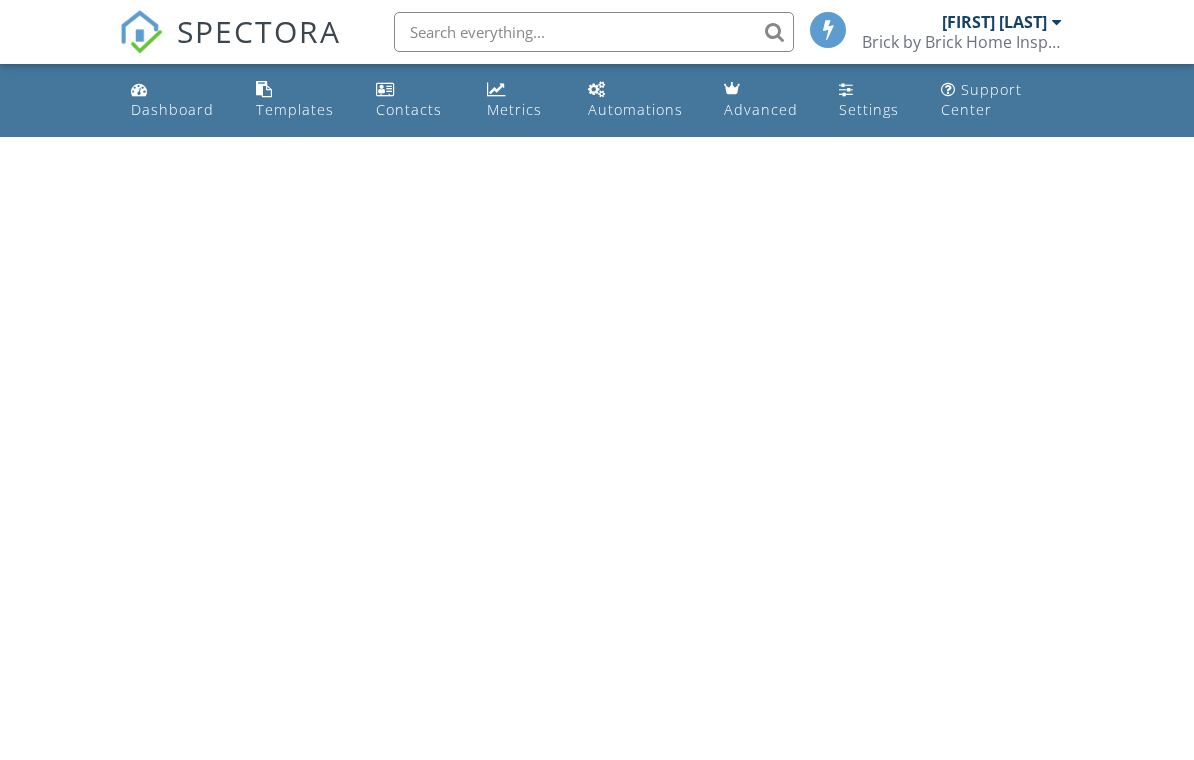 scroll, scrollTop: 0, scrollLeft: 0, axis: both 